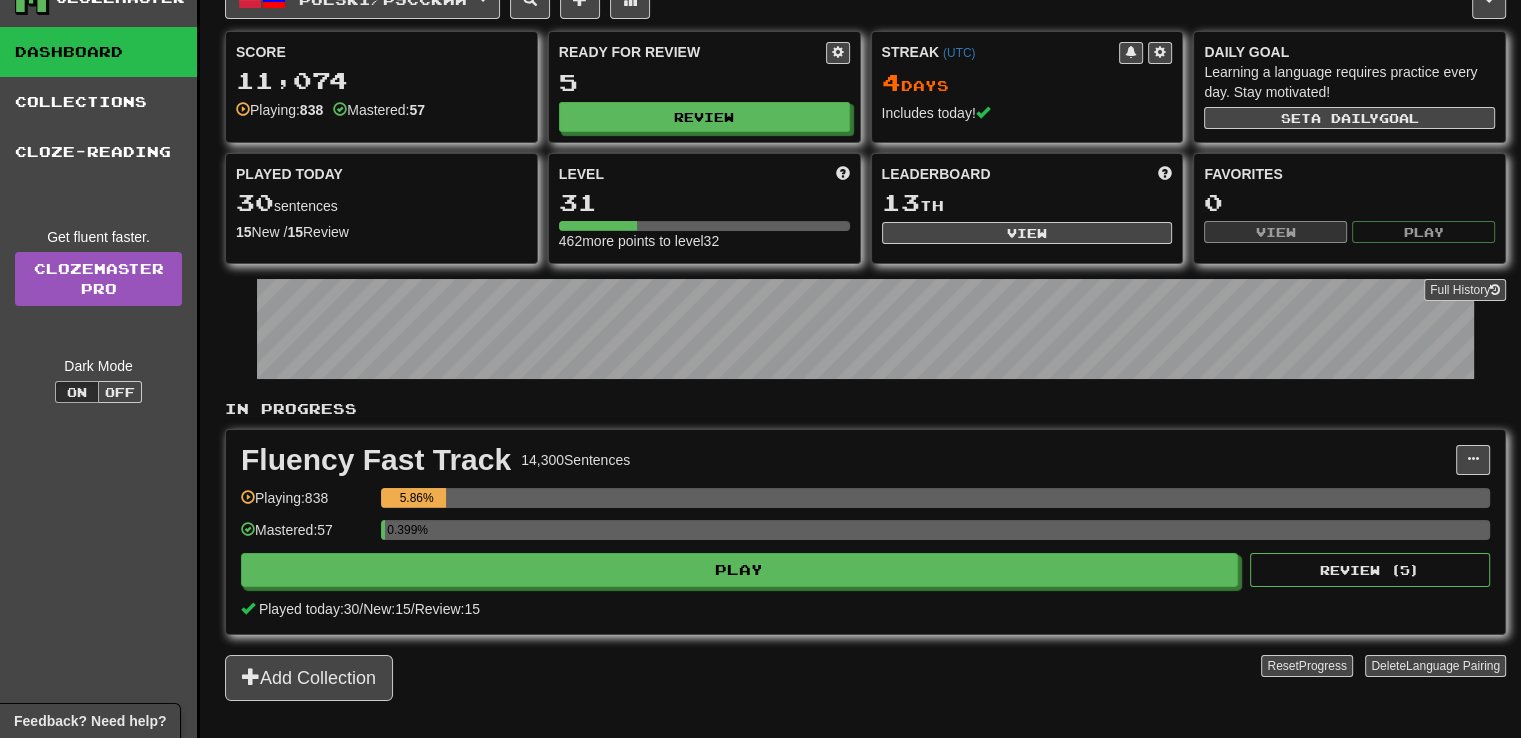 scroll, scrollTop: 0, scrollLeft: 0, axis: both 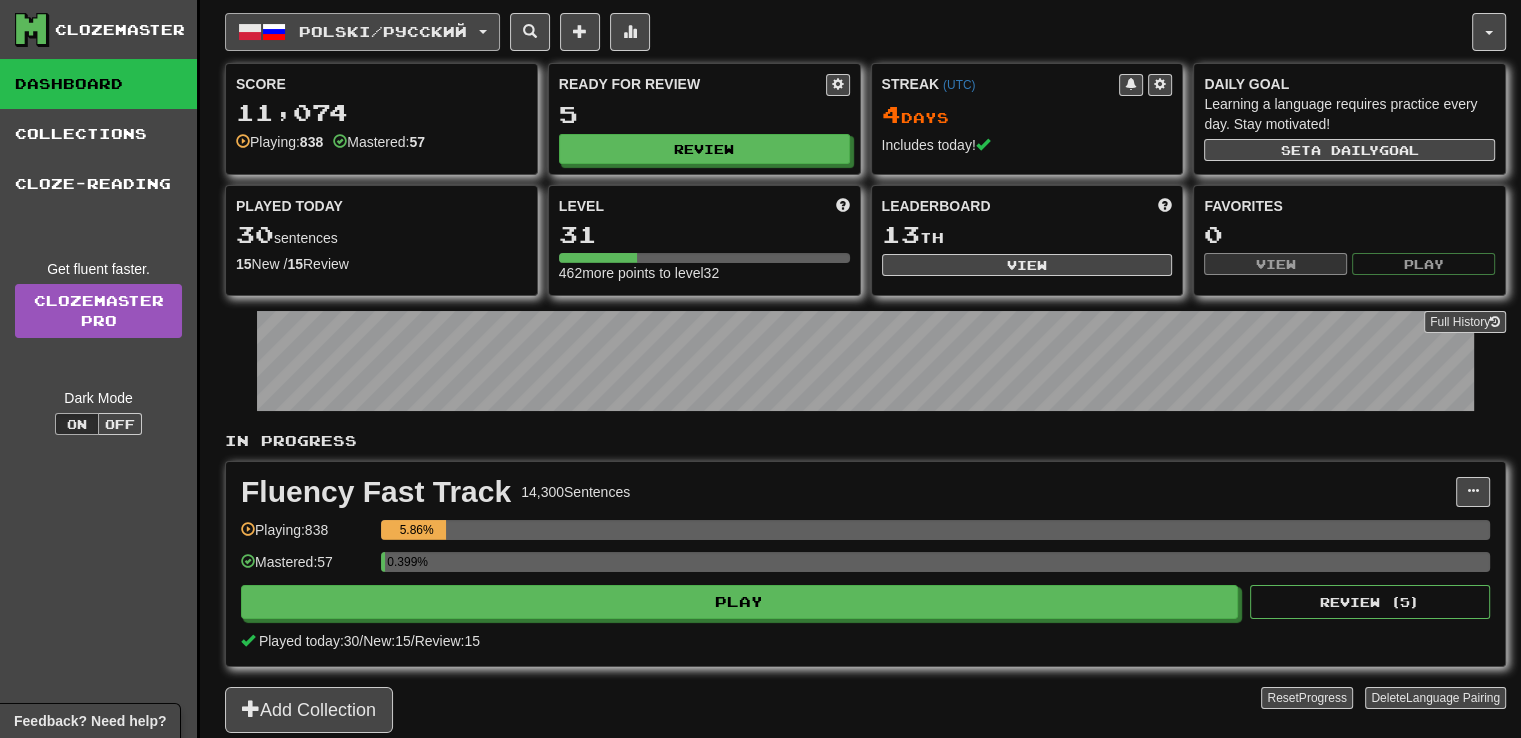 click on "Polski  /  Русский" at bounding box center [383, 31] 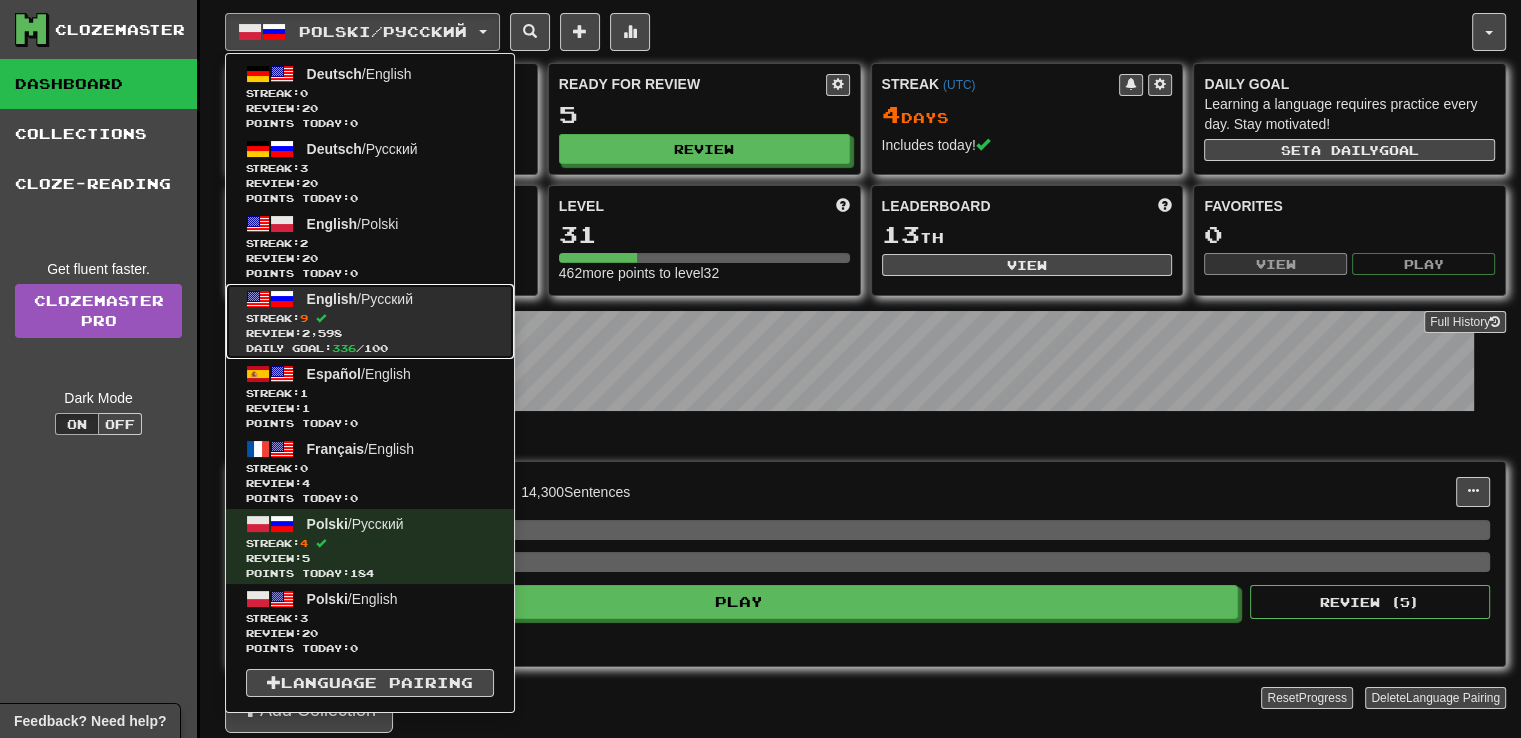 click on "Streak:  9" at bounding box center [370, 318] 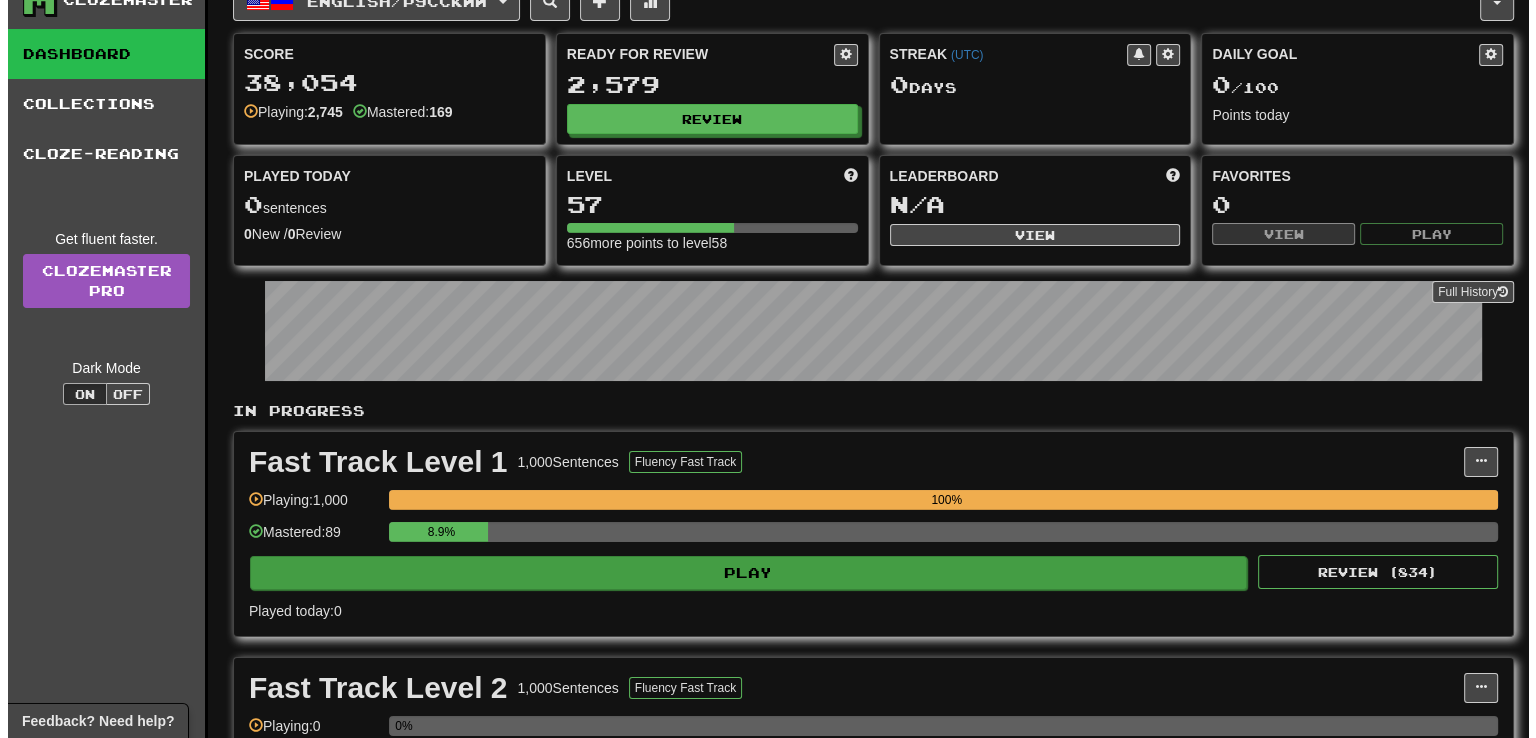scroll, scrollTop: 0, scrollLeft: 0, axis: both 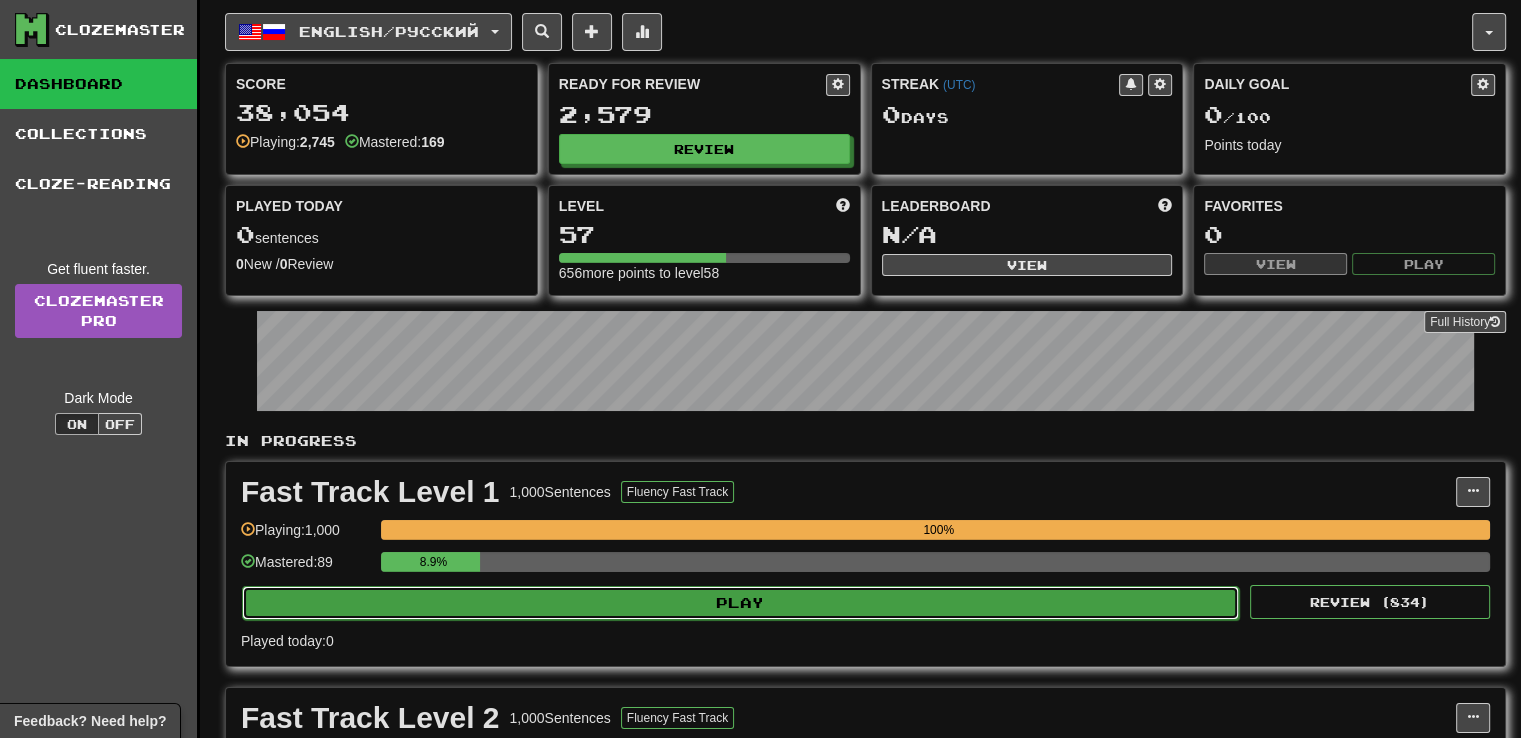 click on "Play" at bounding box center [740, 603] 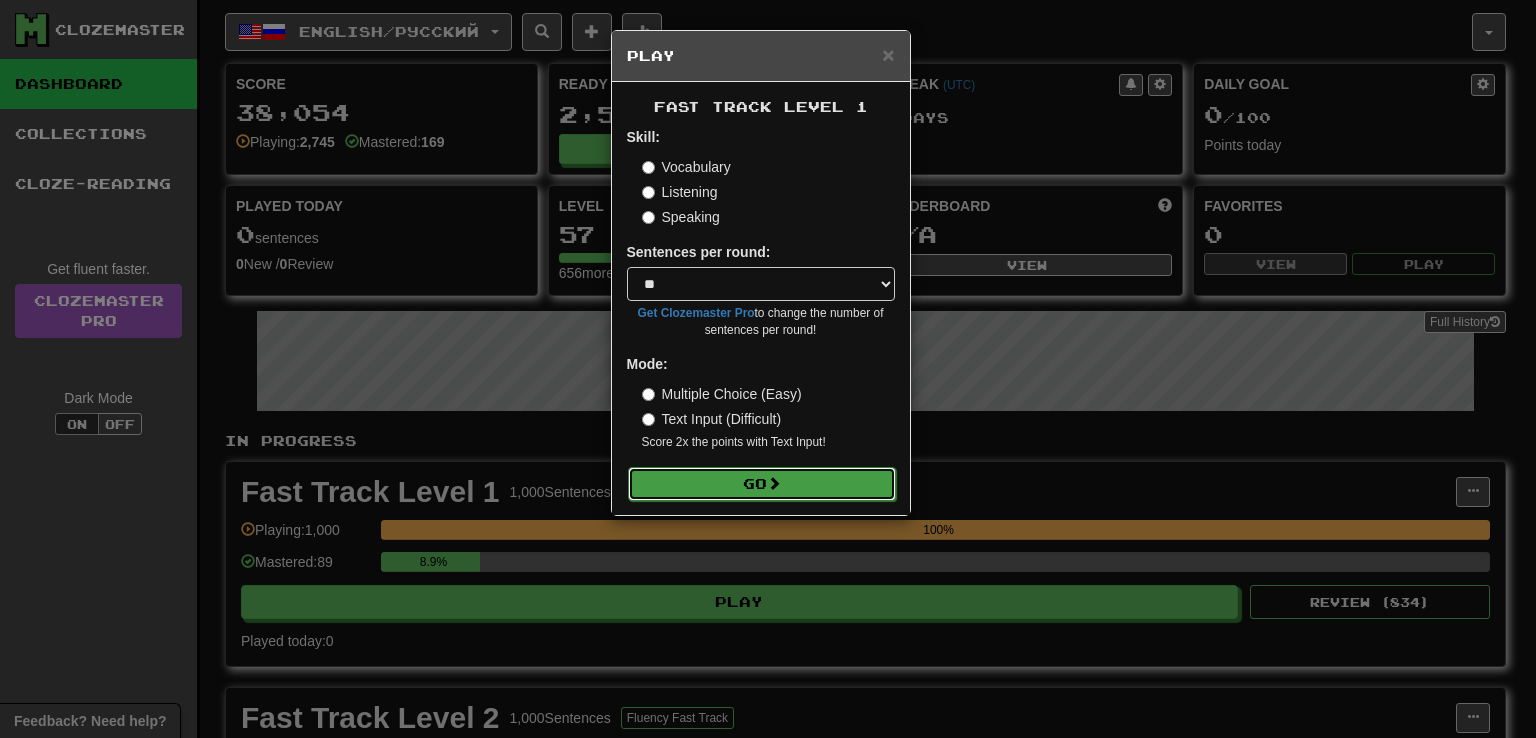 click on "Go" at bounding box center [762, 484] 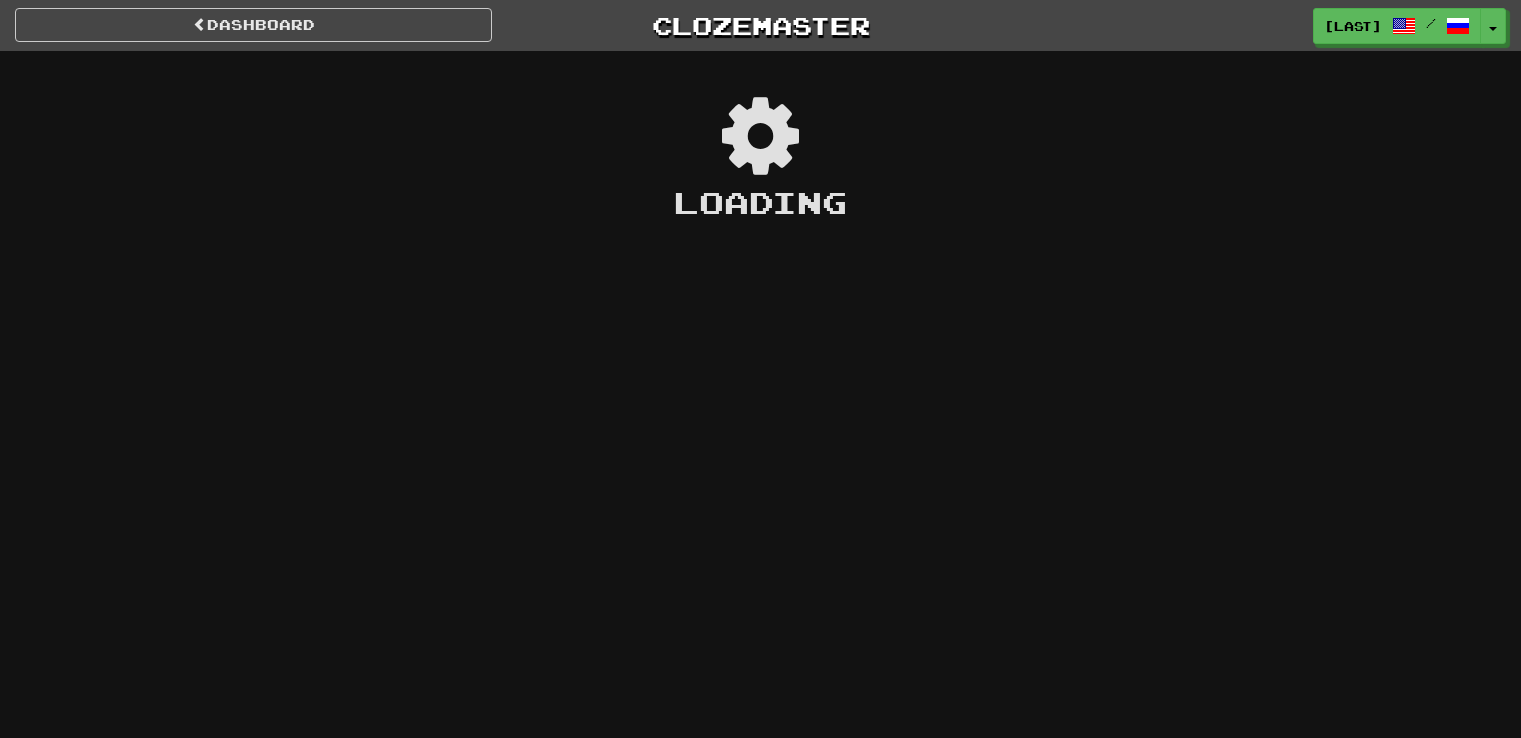 scroll, scrollTop: 0, scrollLeft: 0, axis: both 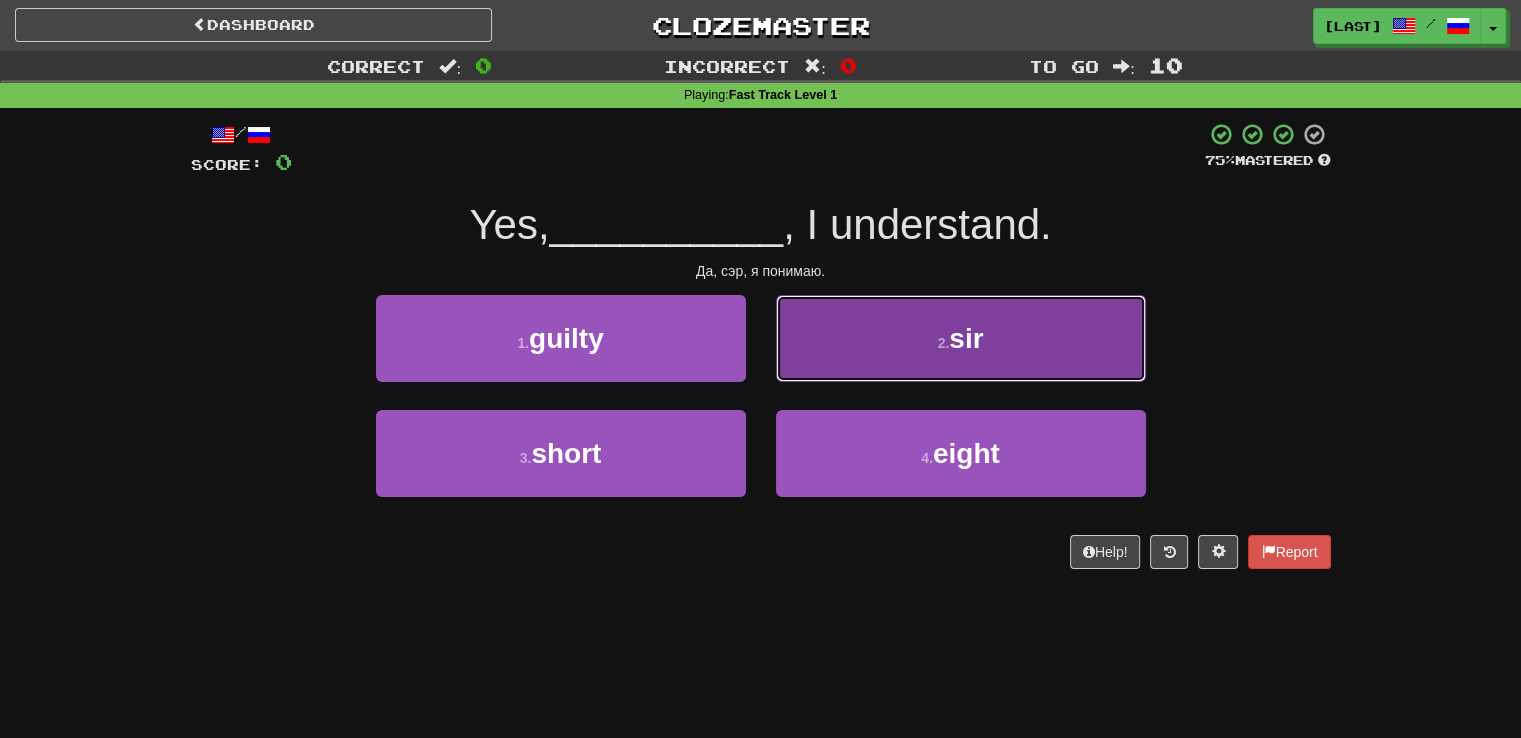 click on "sir" at bounding box center [966, 338] 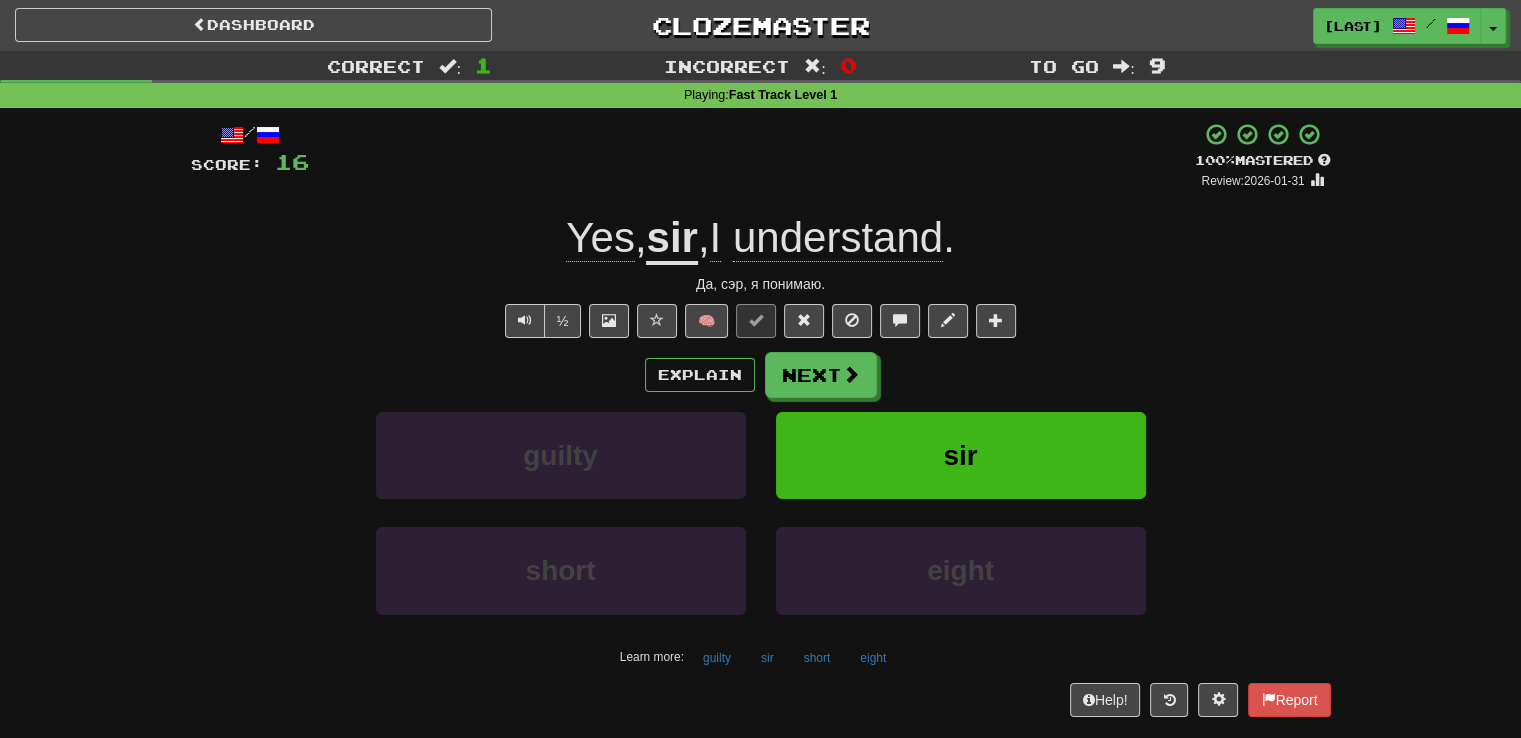click on "/  Score:   16 + 16 100 %  Mastered Review:  [DATE] Yes ,  sir ,  I   understand . Да, сэр, я понимаю. ½ 🧠 Explain Next guilty sir short eight Learn more: guilty sir short eight  Help!  Report" at bounding box center (761, 426) 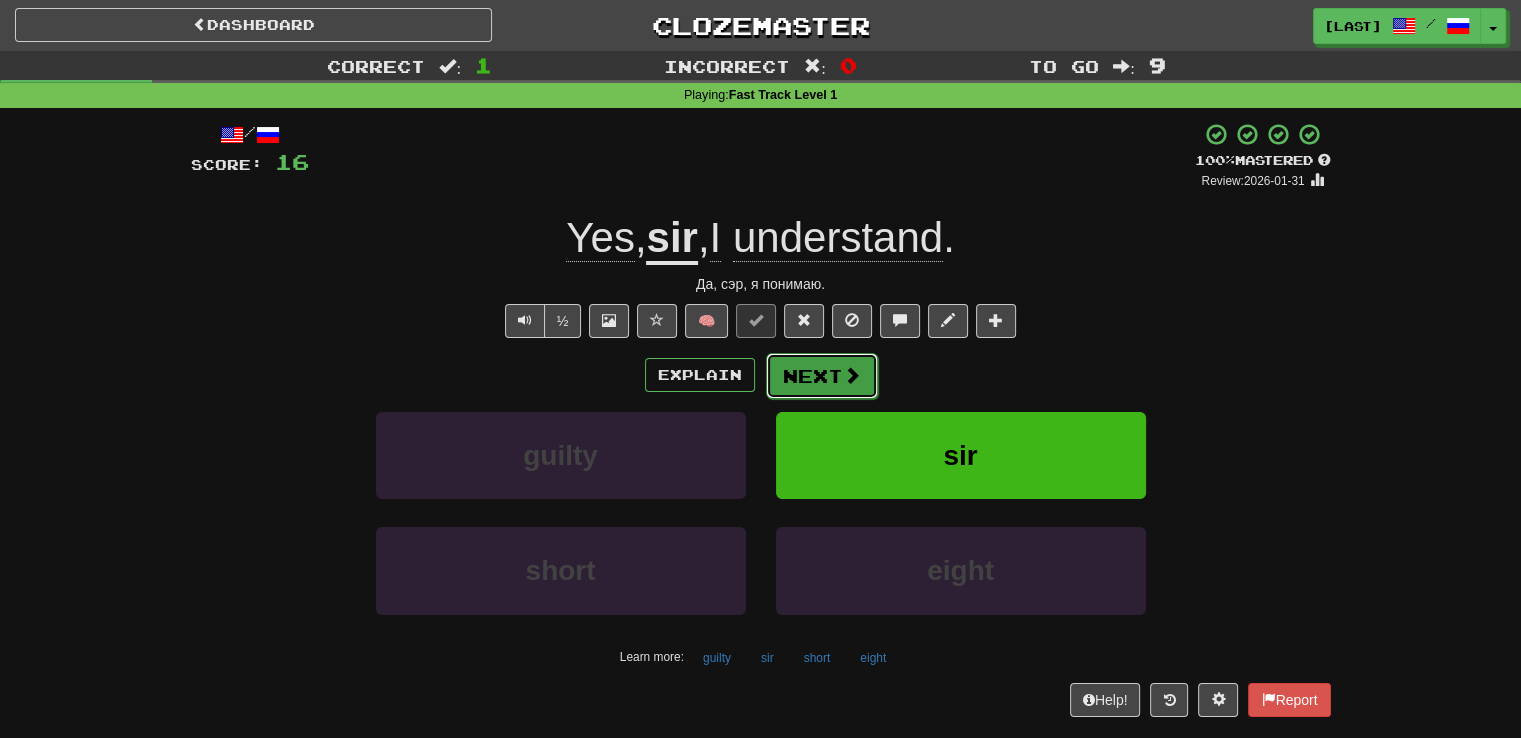 click at bounding box center (852, 375) 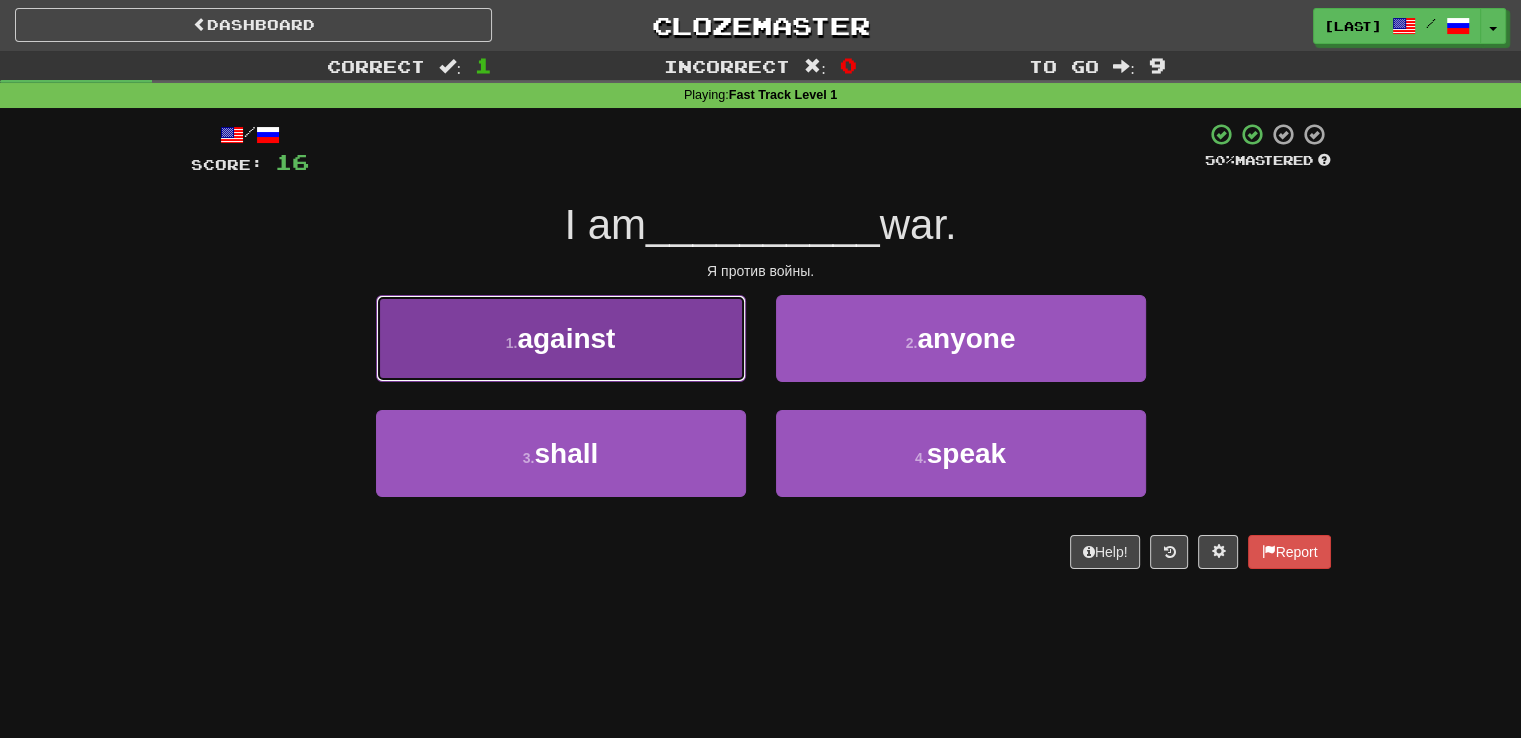 click on "1 .  against" at bounding box center [561, 338] 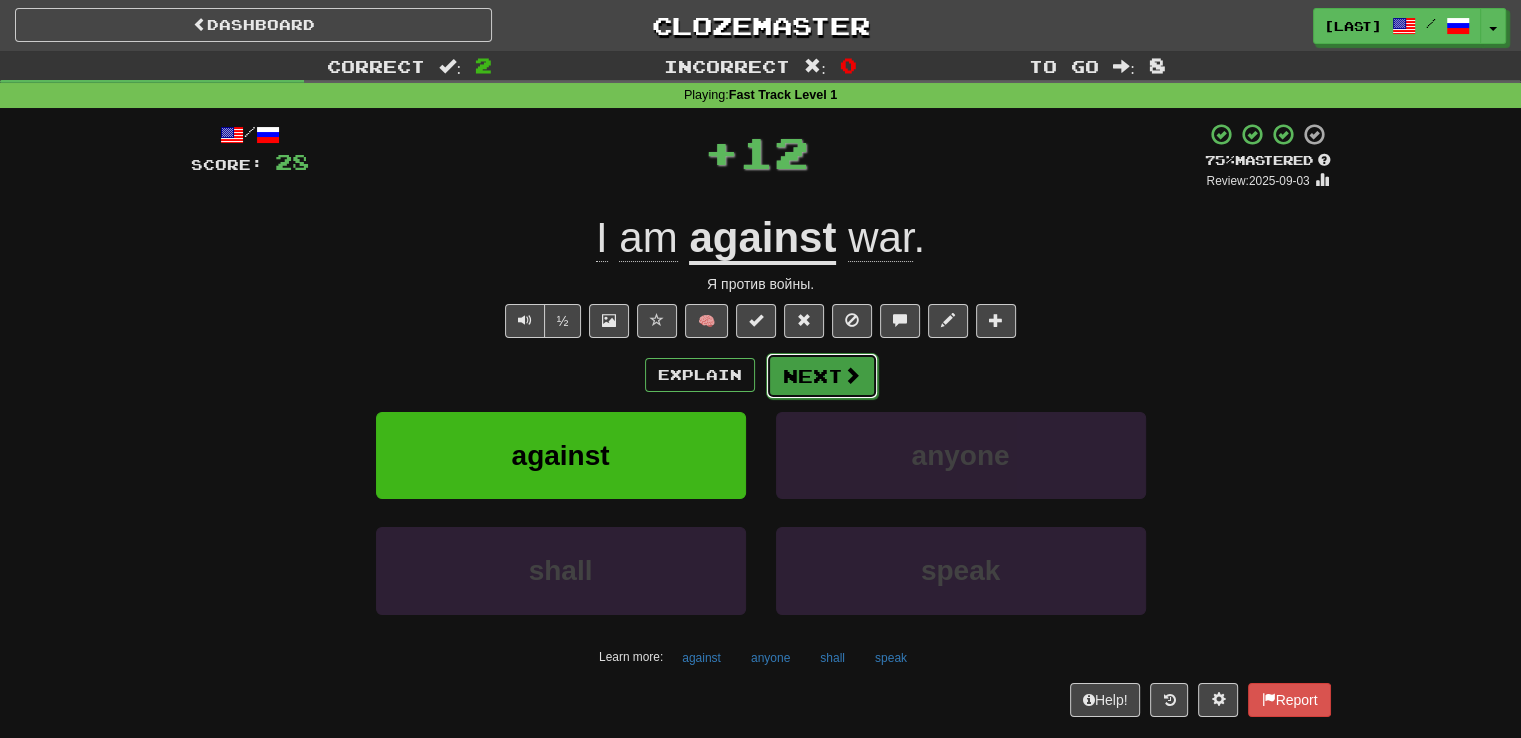 click on "Next" at bounding box center [822, 376] 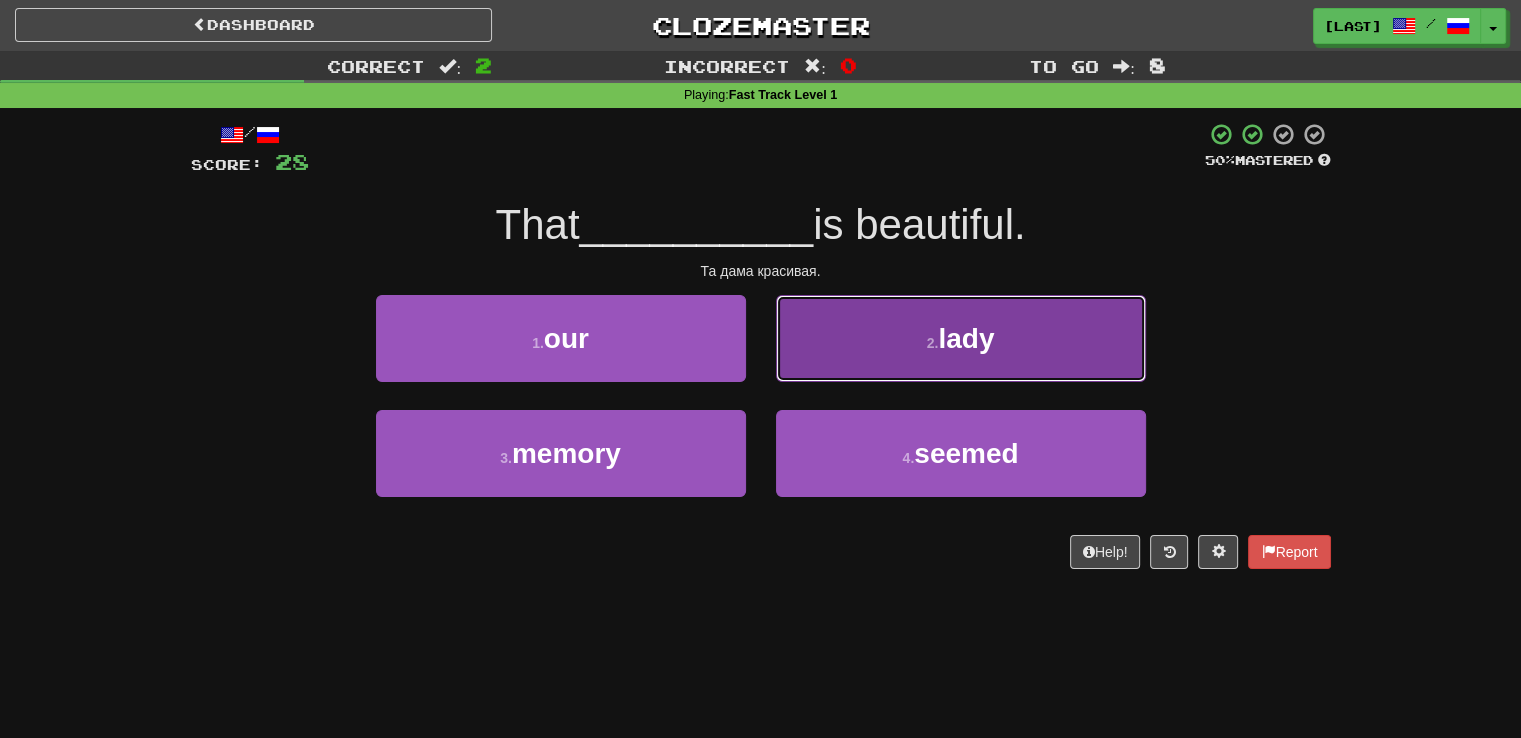 click on "lady" at bounding box center [966, 338] 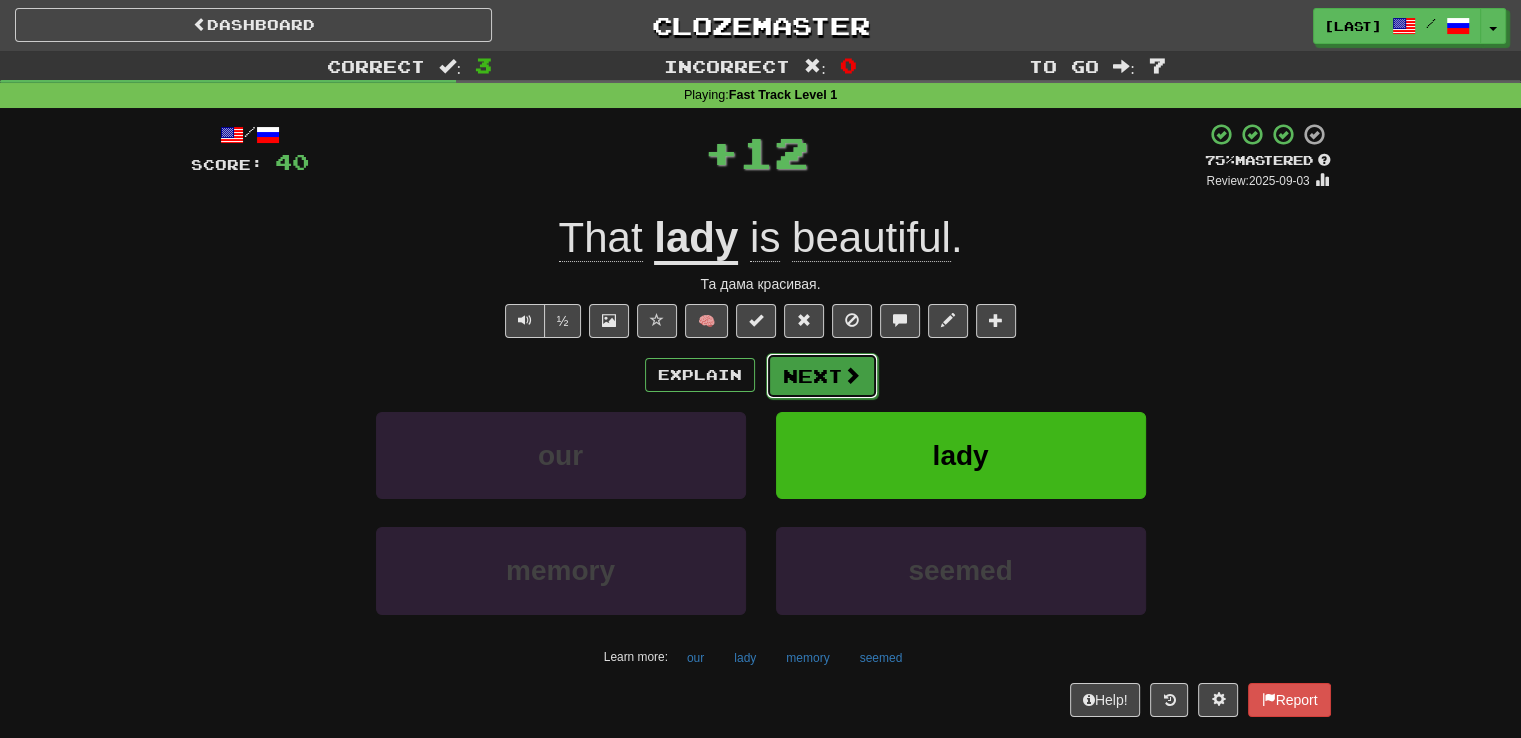 click on "Next" at bounding box center [822, 376] 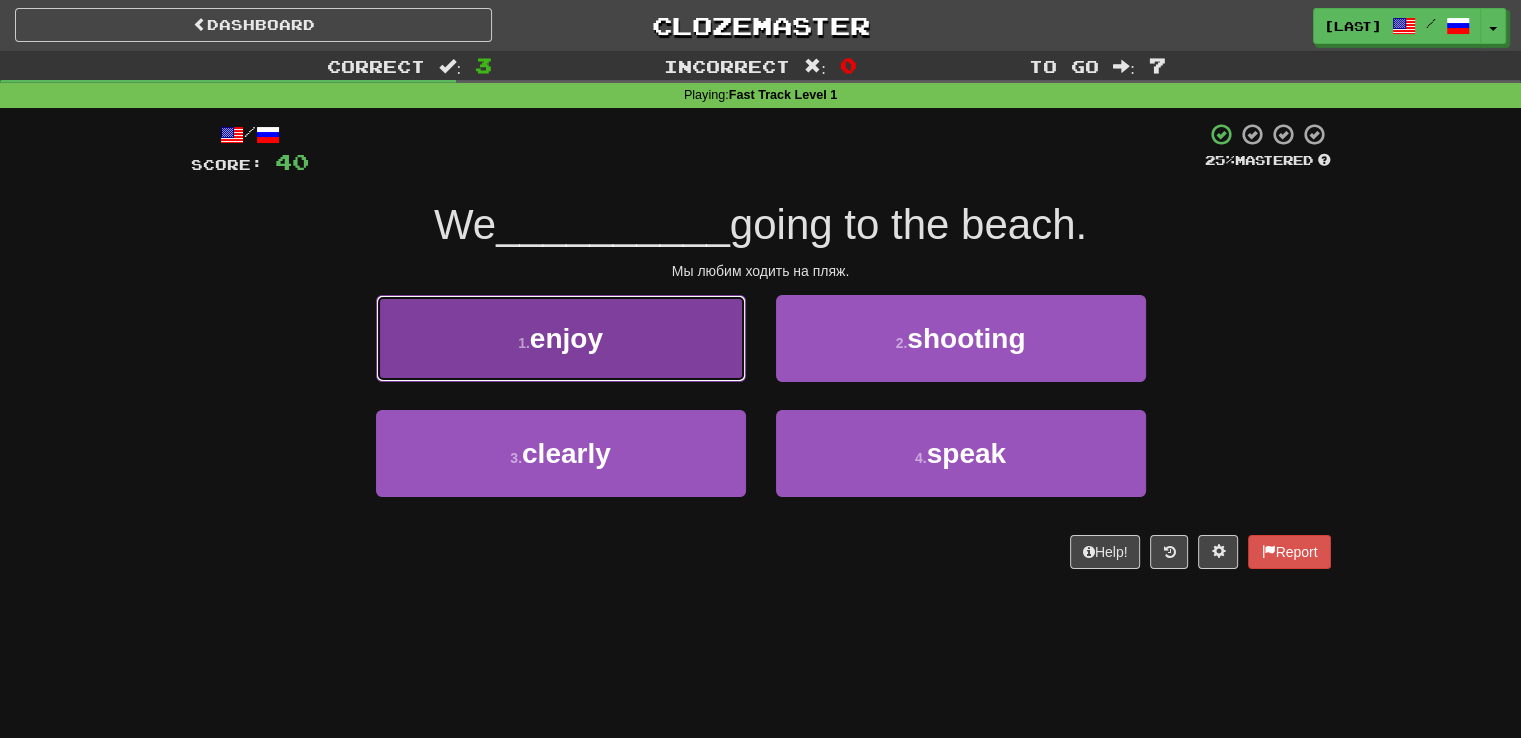 click on "enjoy" at bounding box center (566, 338) 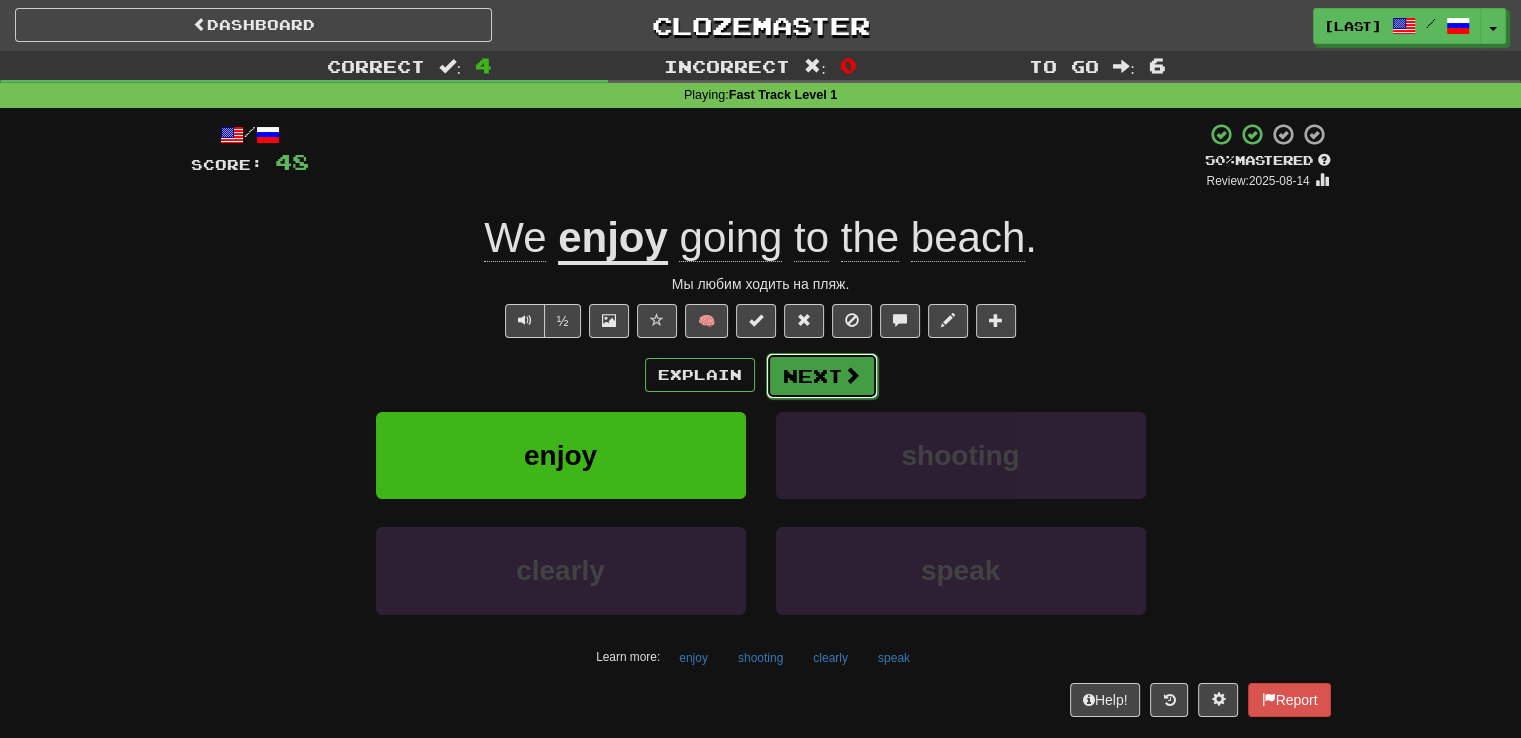 click on "Next" at bounding box center [822, 376] 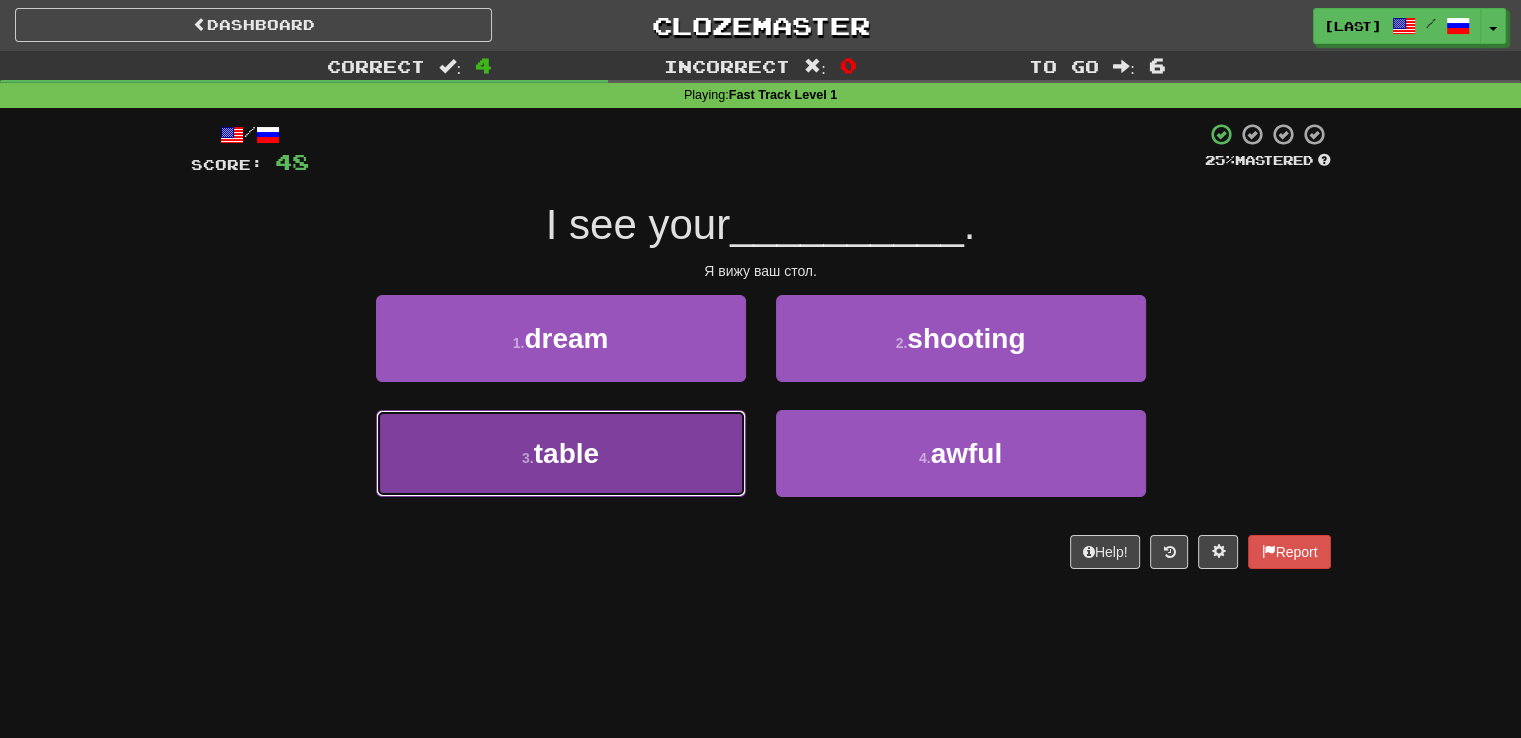 click on "3 .  table" at bounding box center (561, 453) 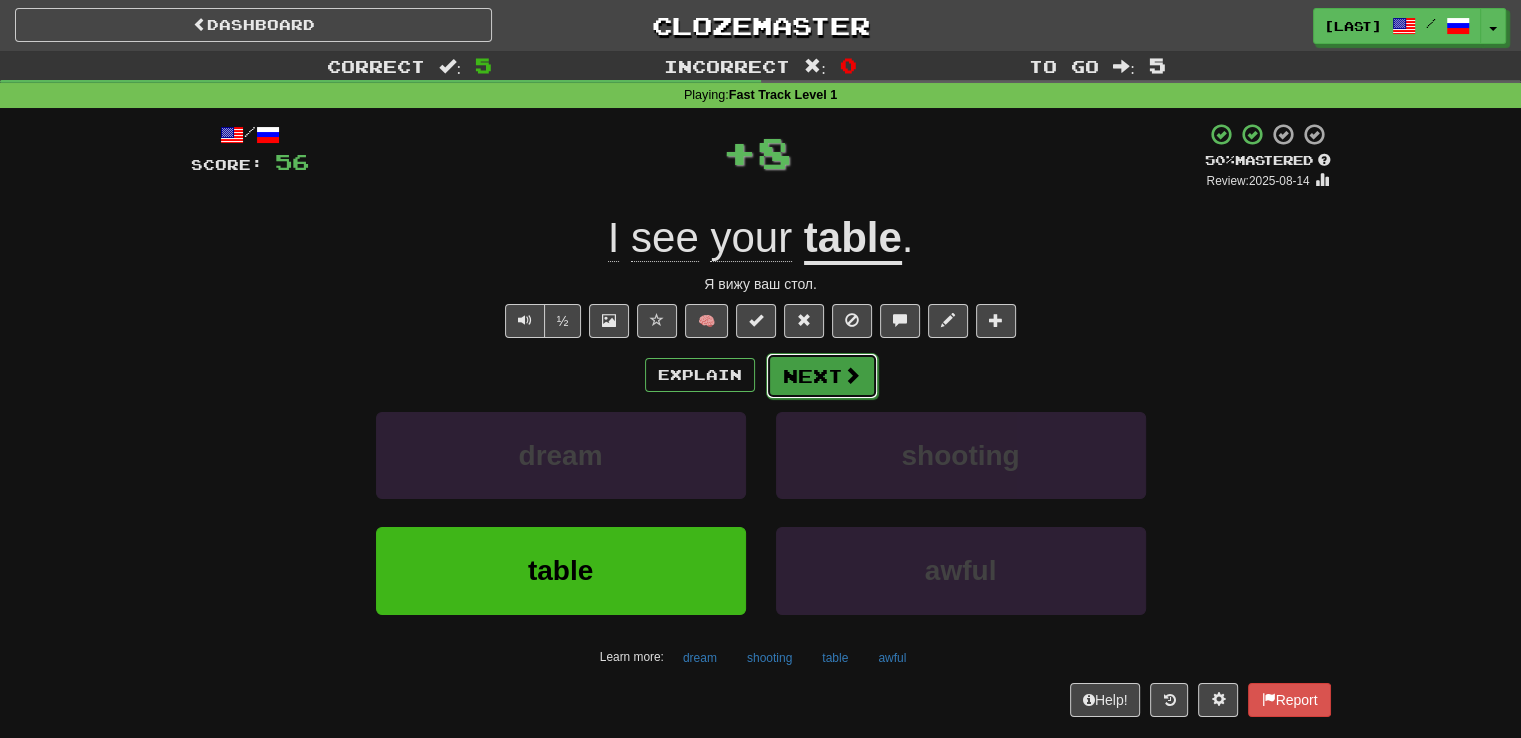 click on "Next" at bounding box center [822, 376] 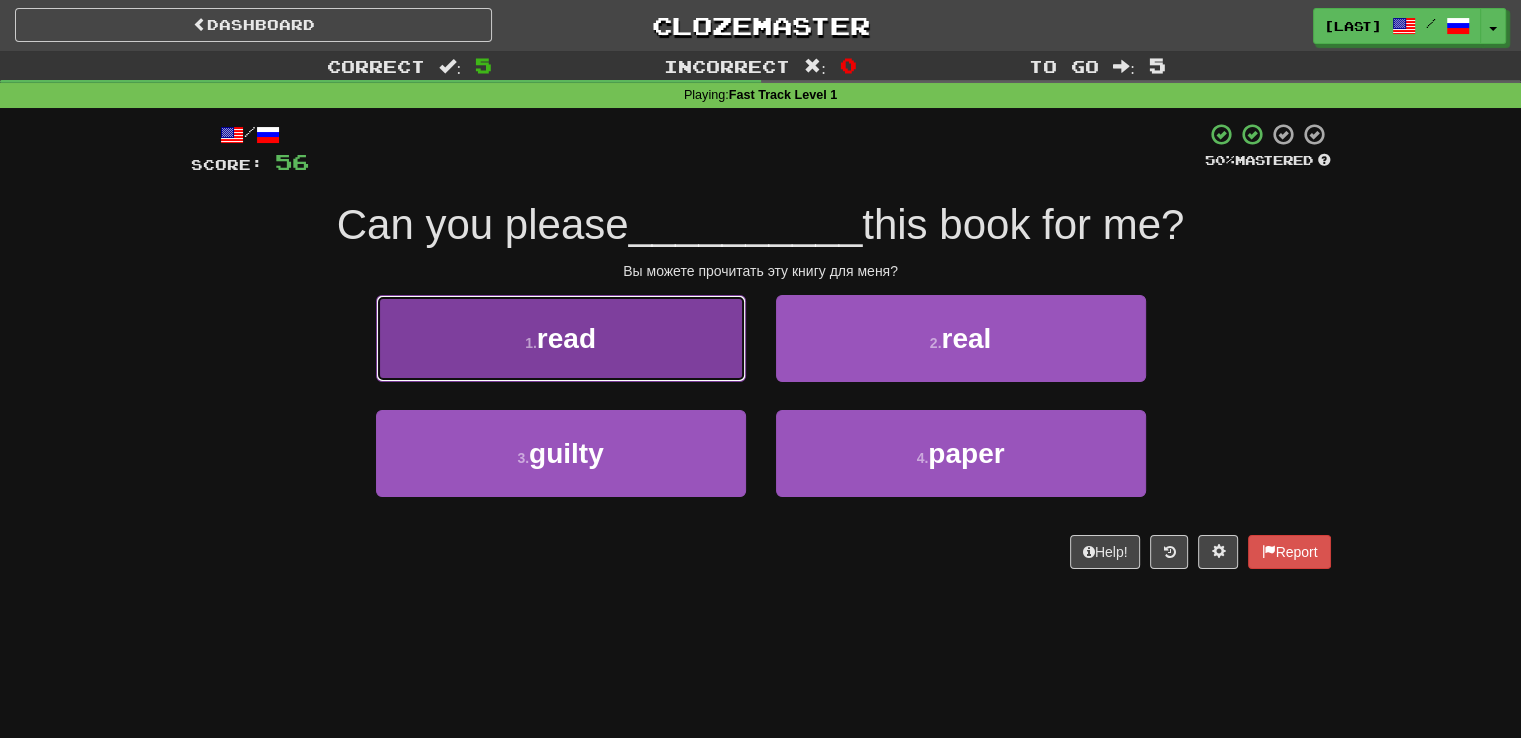 click on "1 .  read" at bounding box center (561, 338) 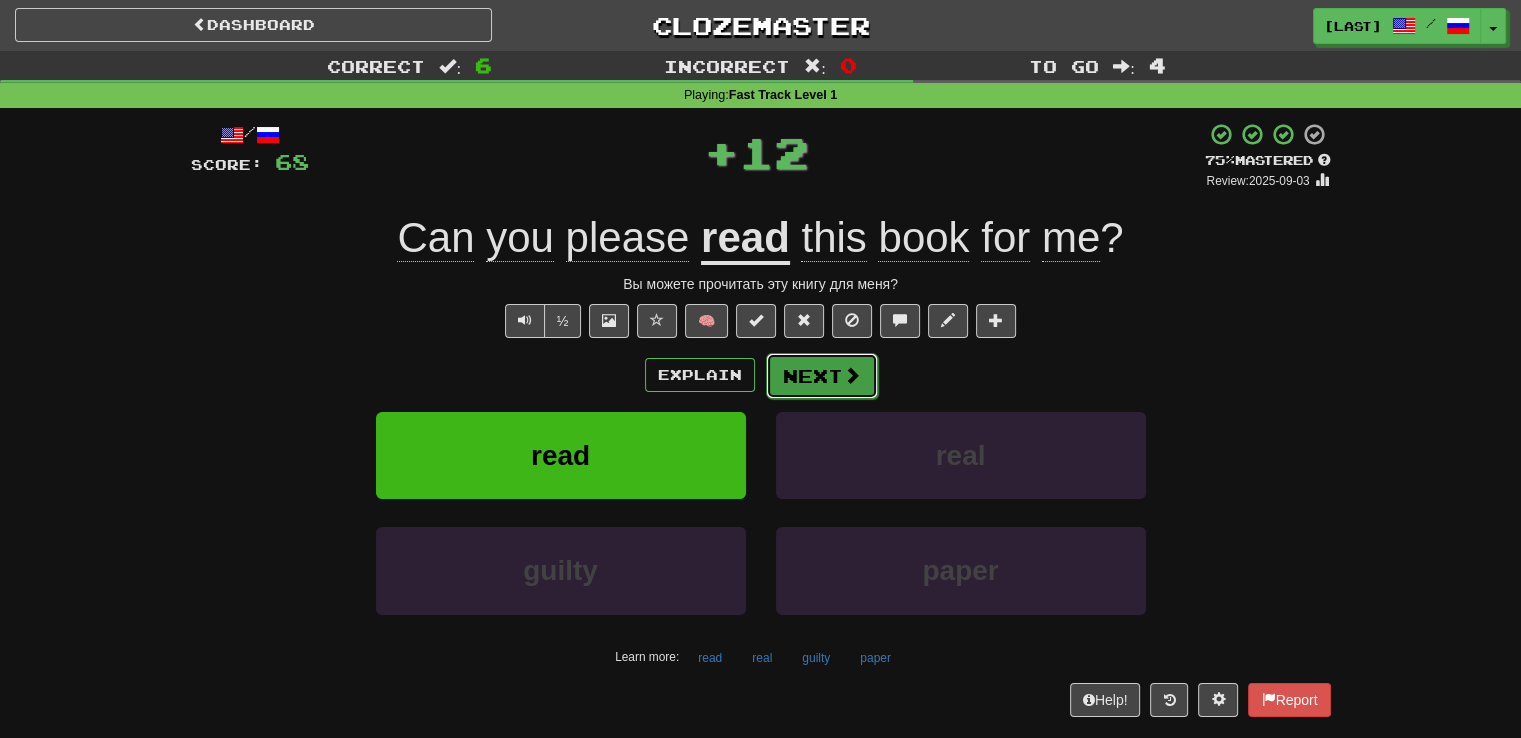 click on "Next" at bounding box center (822, 376) 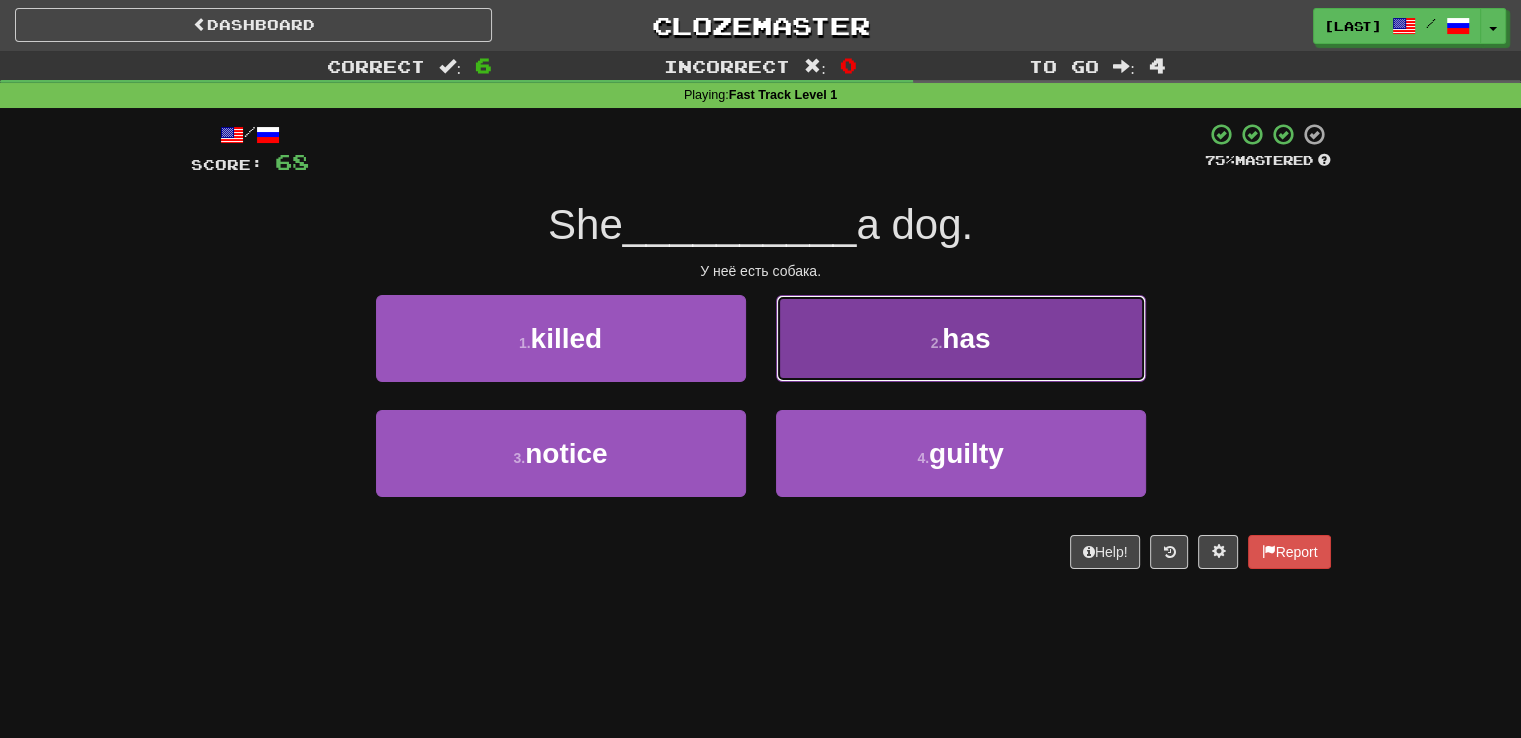 click on "has" at bounding box center (966, 338) 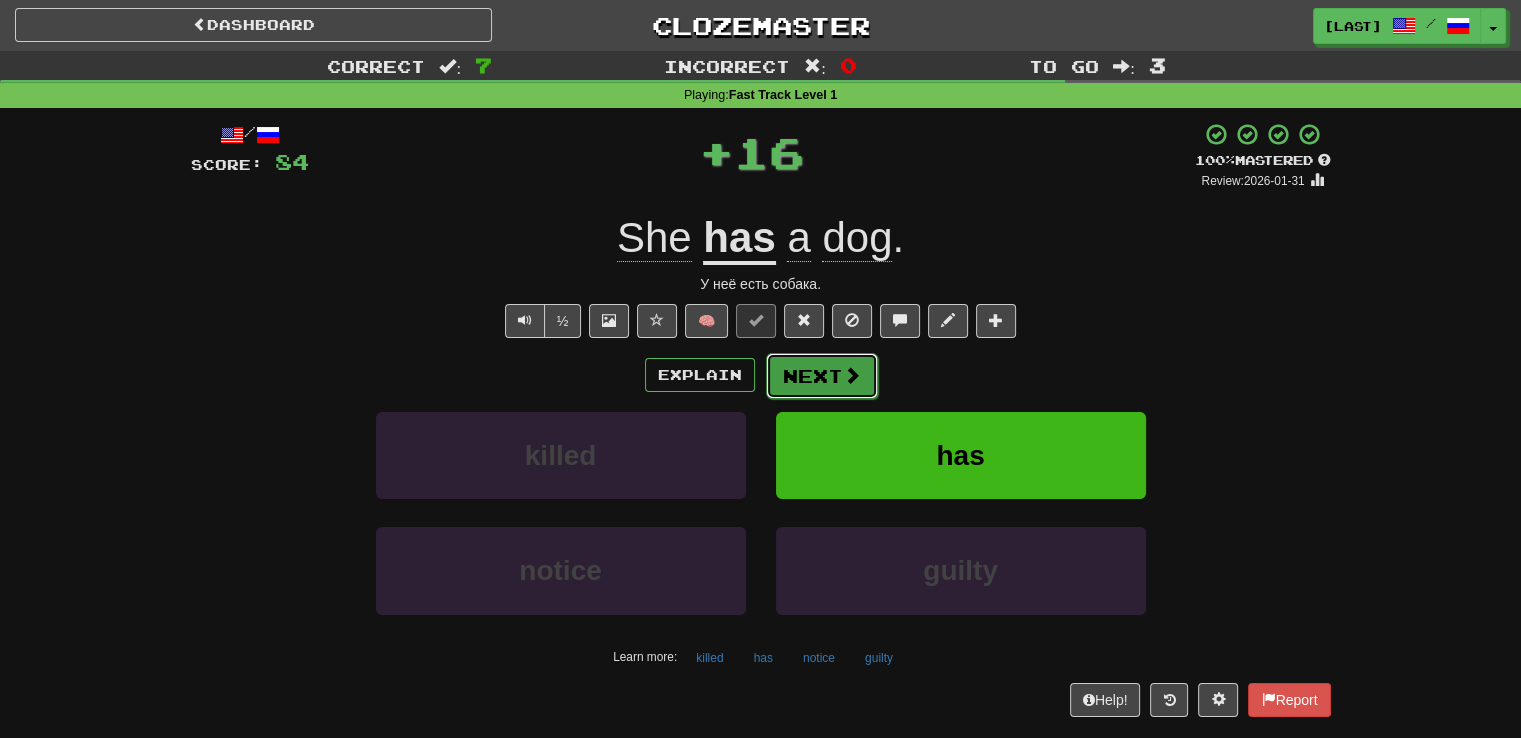 click on "Next" at bounding box center [822, 376] 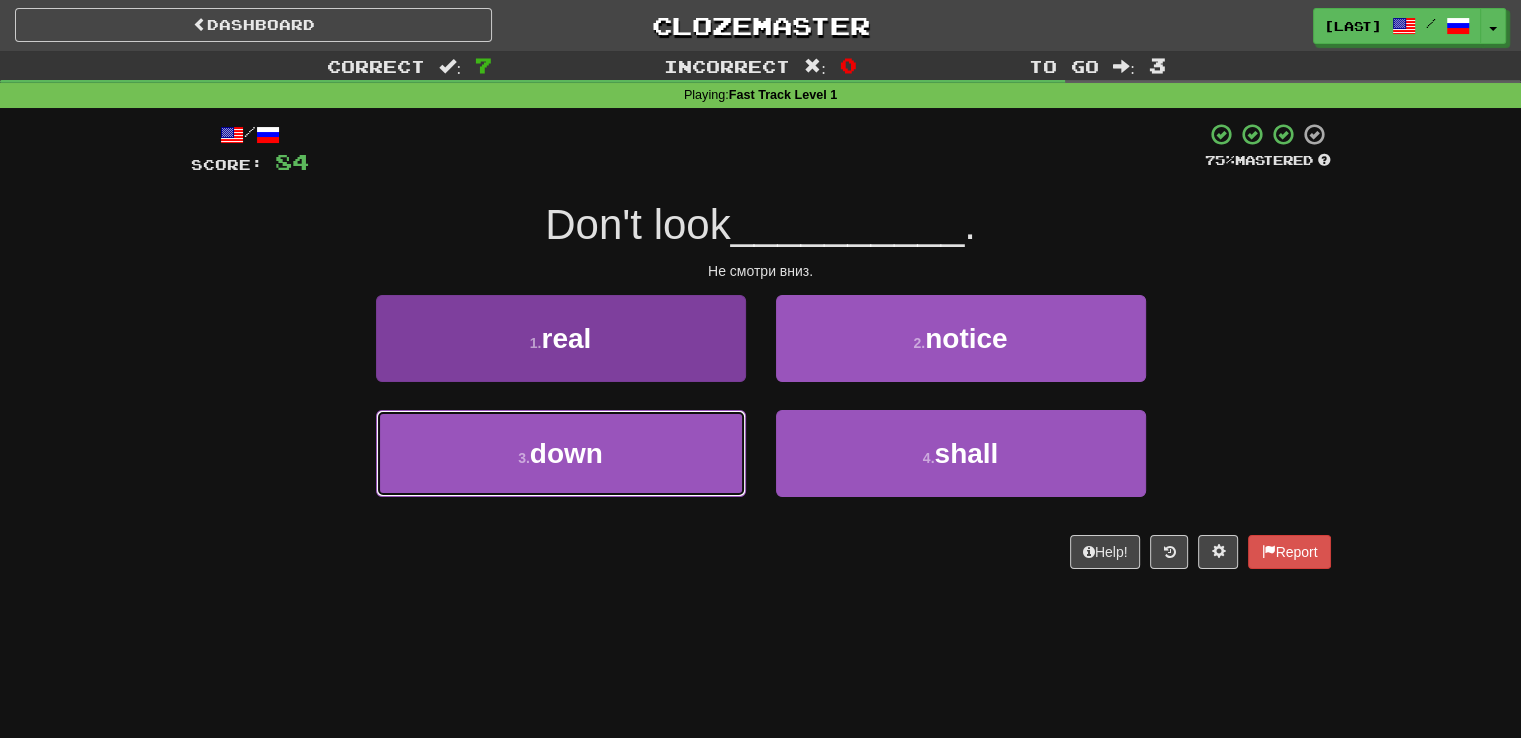 drag, startPoint x: 610, startPoint y: 453, endPoint x: 616, endPoint y: 444, distance: 10.816654 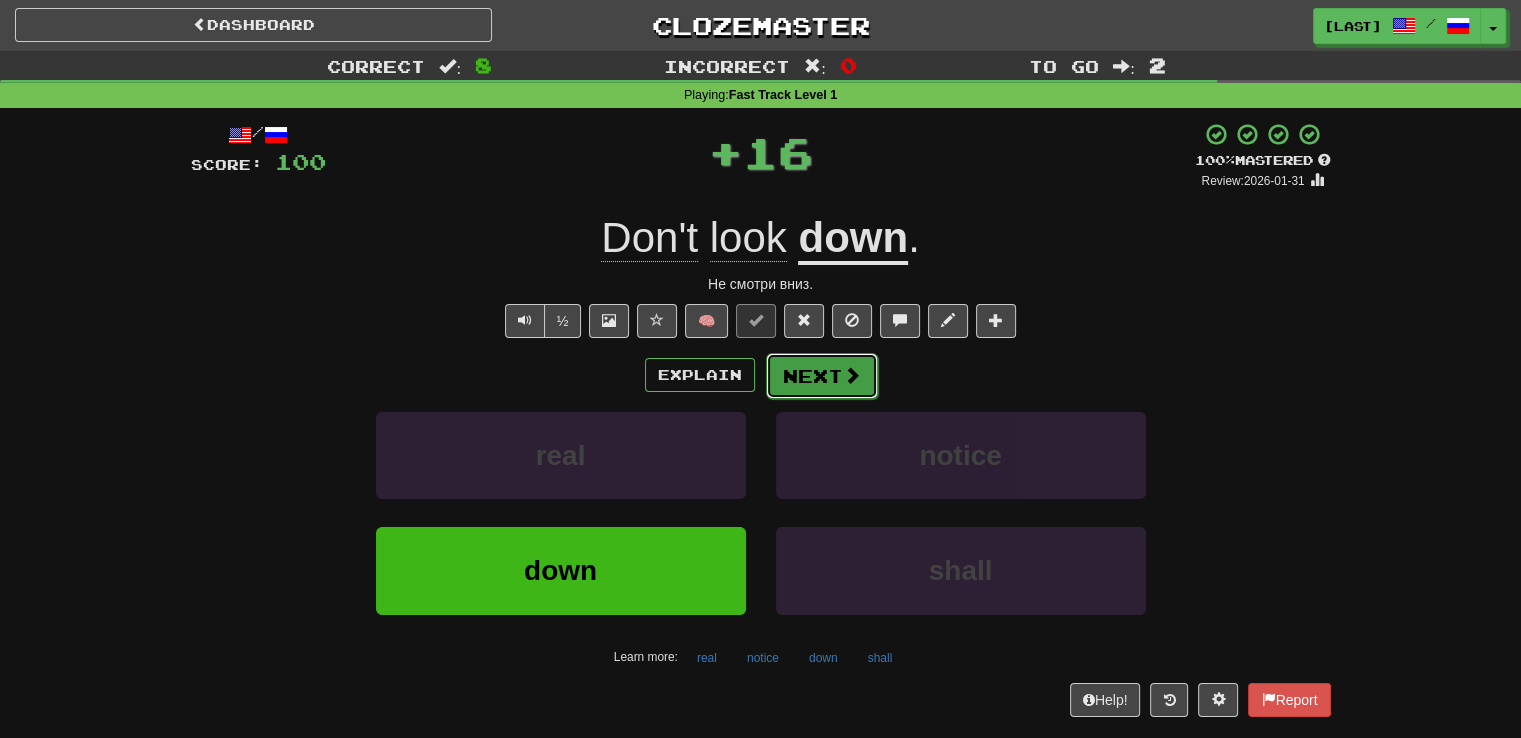 click on "Next" at bounding box center (822, 376) 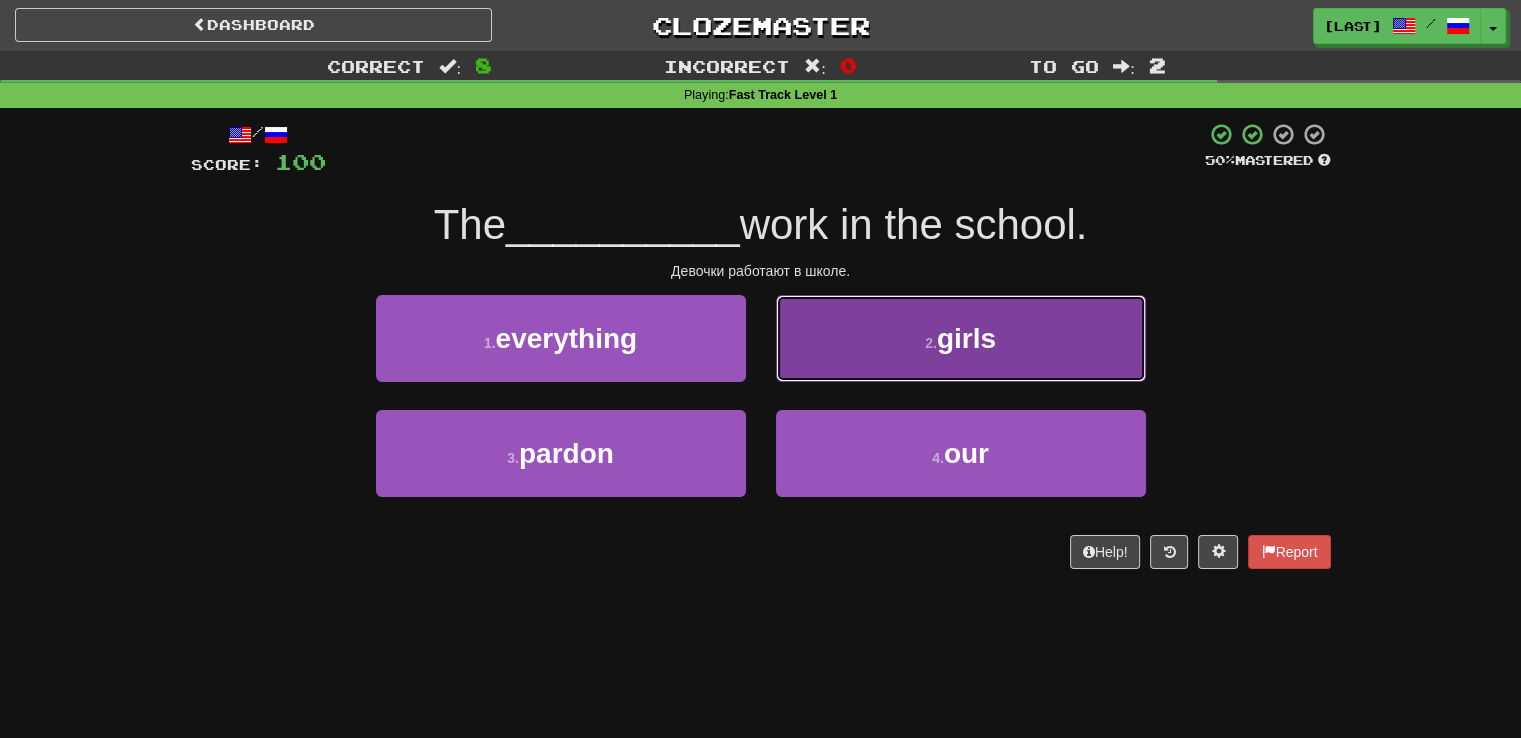 click on "2 ." at bounding box center [931, 343] 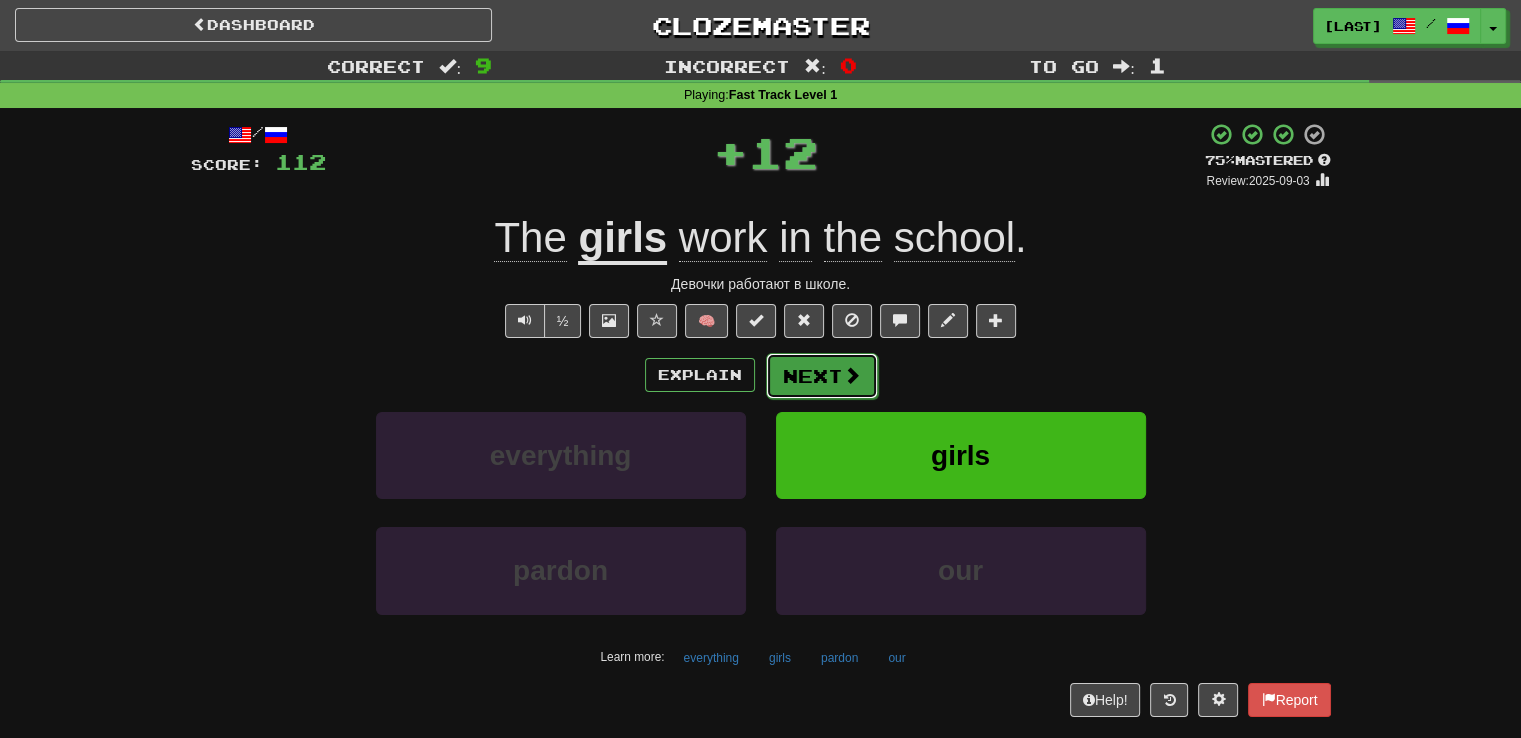 click on "Next" at bounding box center [822, 376] 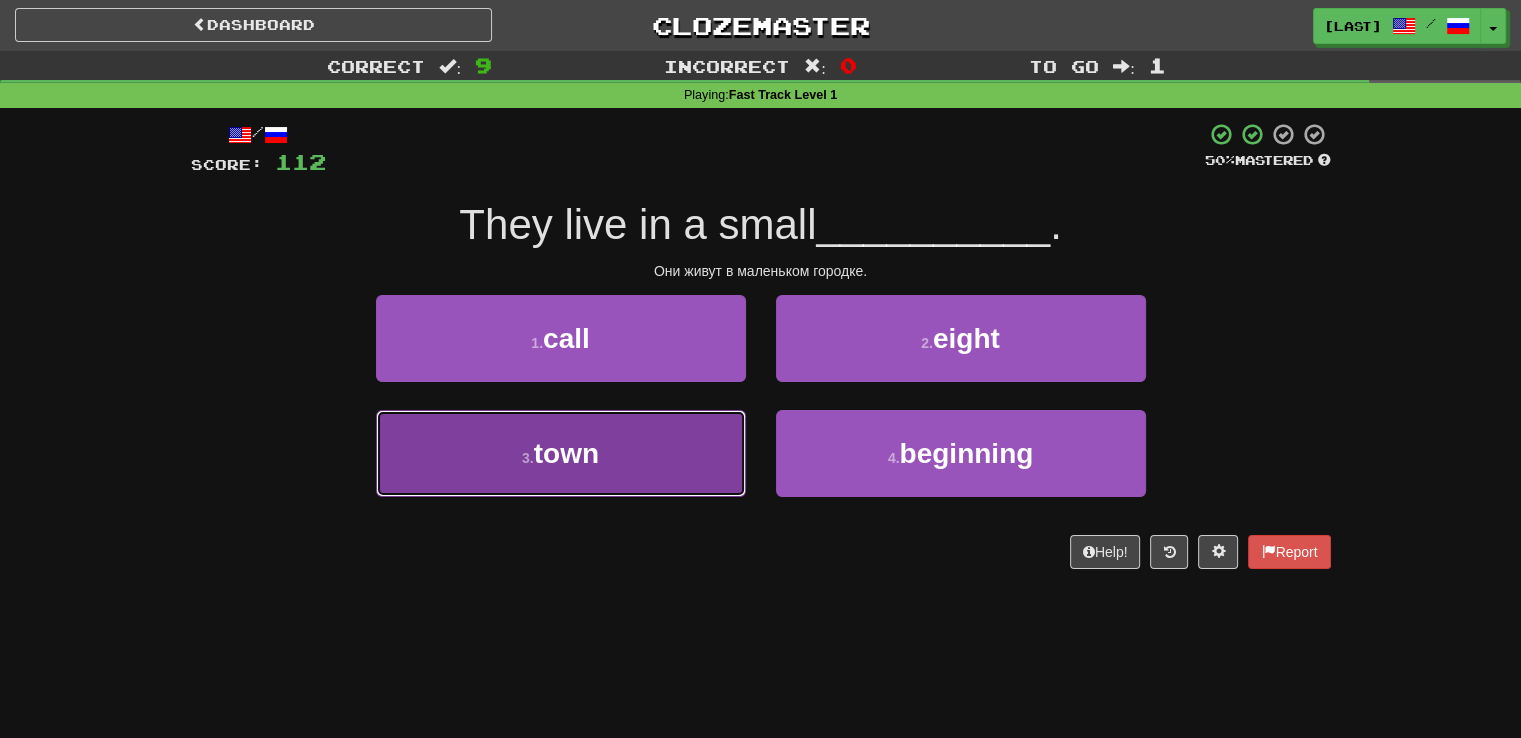 click on "town" at bounding box center (566, 453) 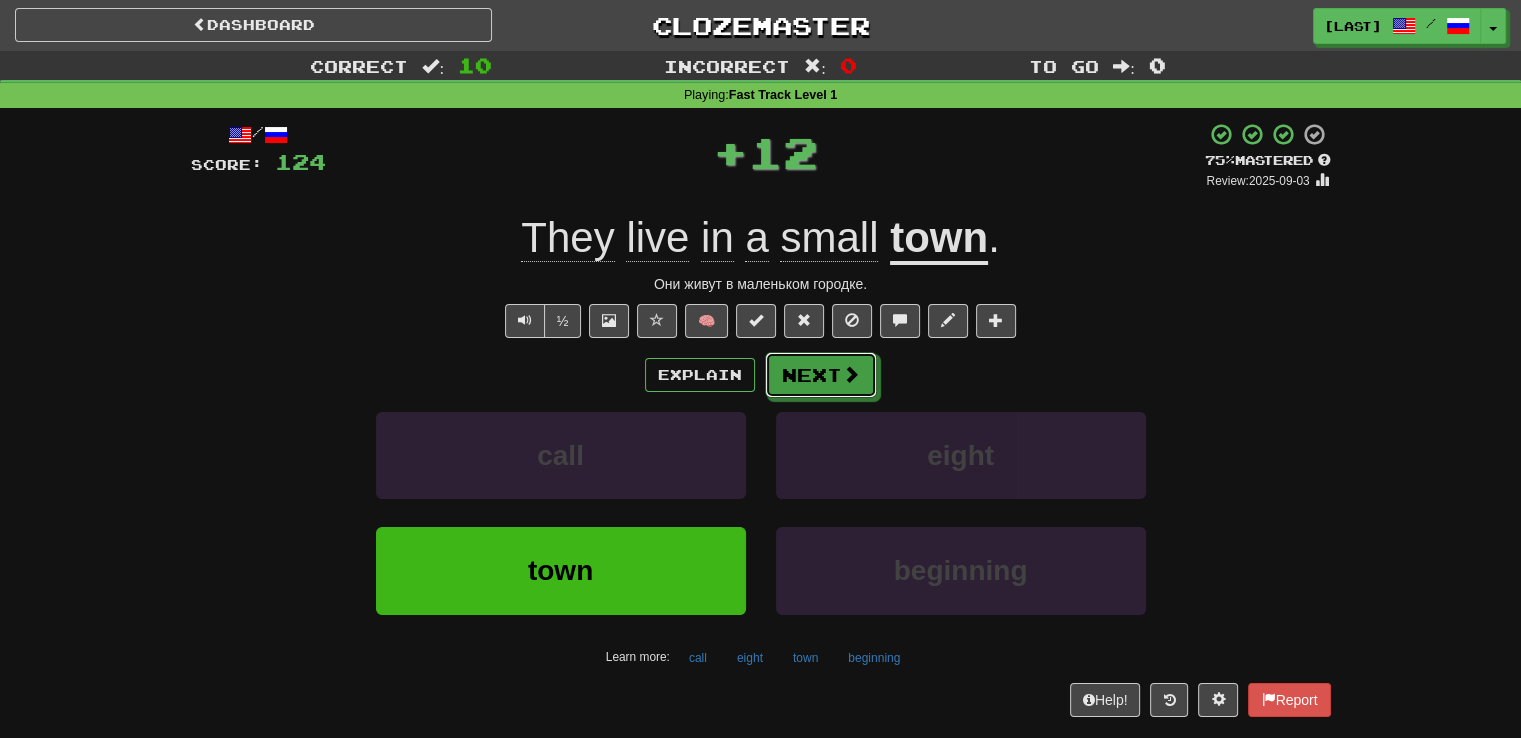 drag, startPoint x: 808, startPoint y: 382, endPoint x: 820, endPoint y: 385, distance: 12.369317 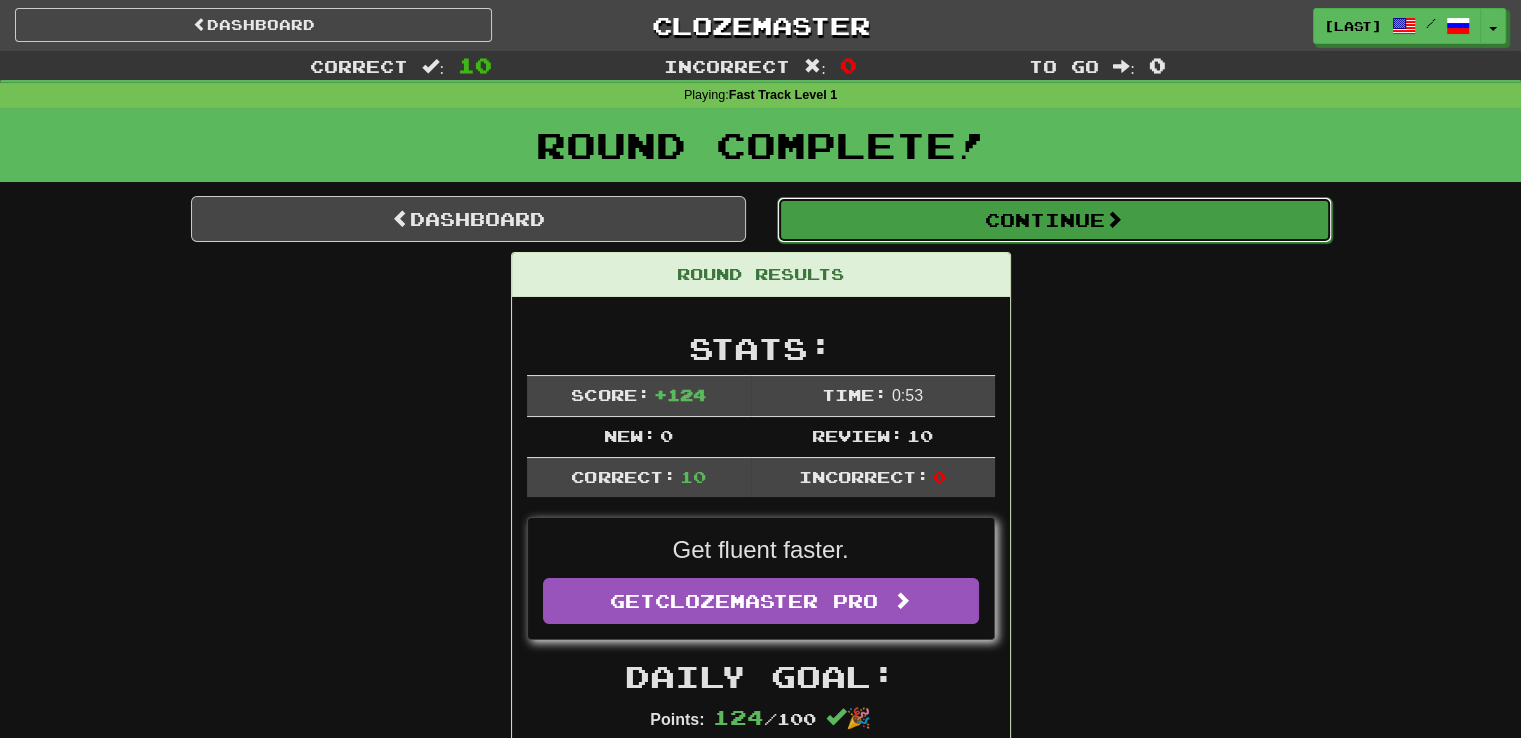 click on "Continue" at bounding box center [1054, 220] 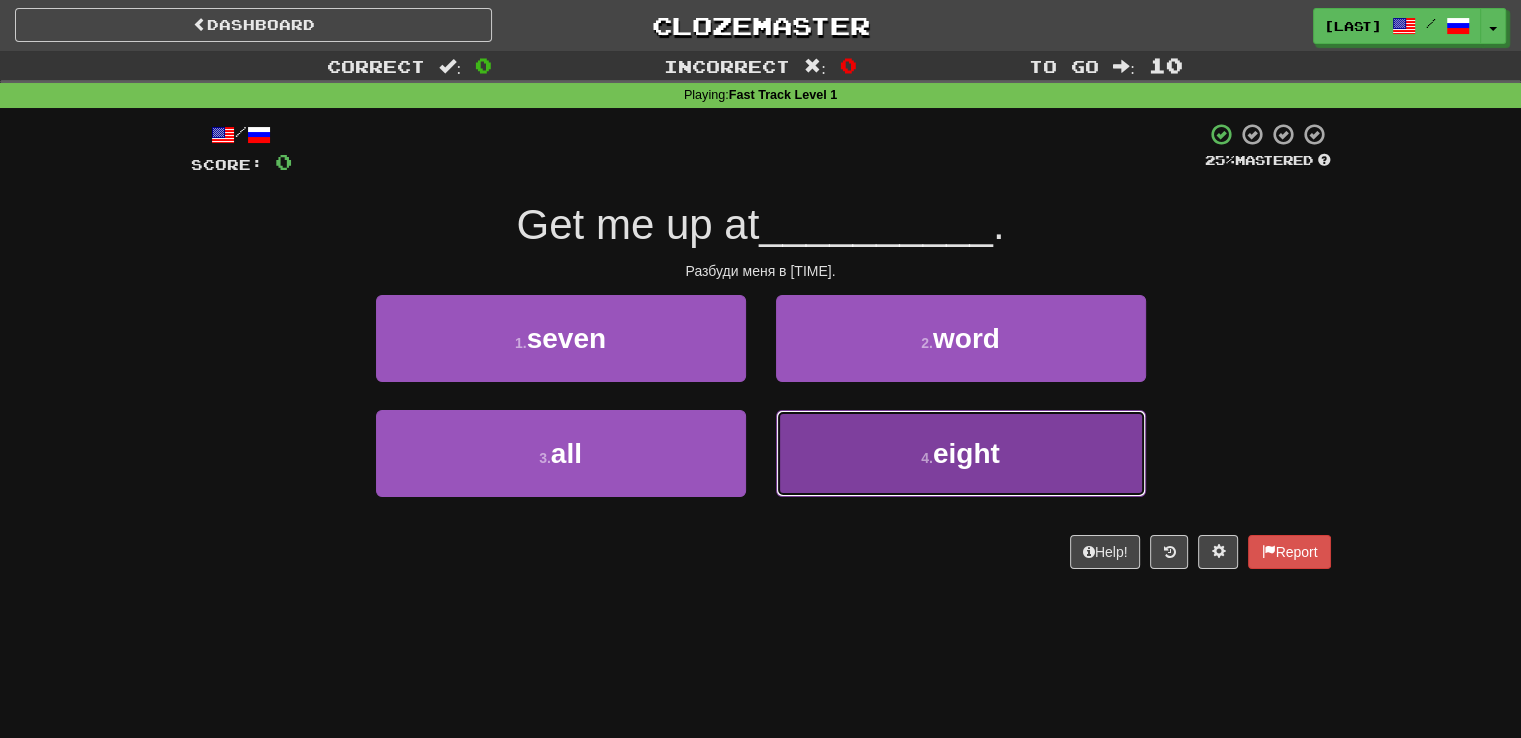 click on "4 .  eight" at bounding box center (961, 453) 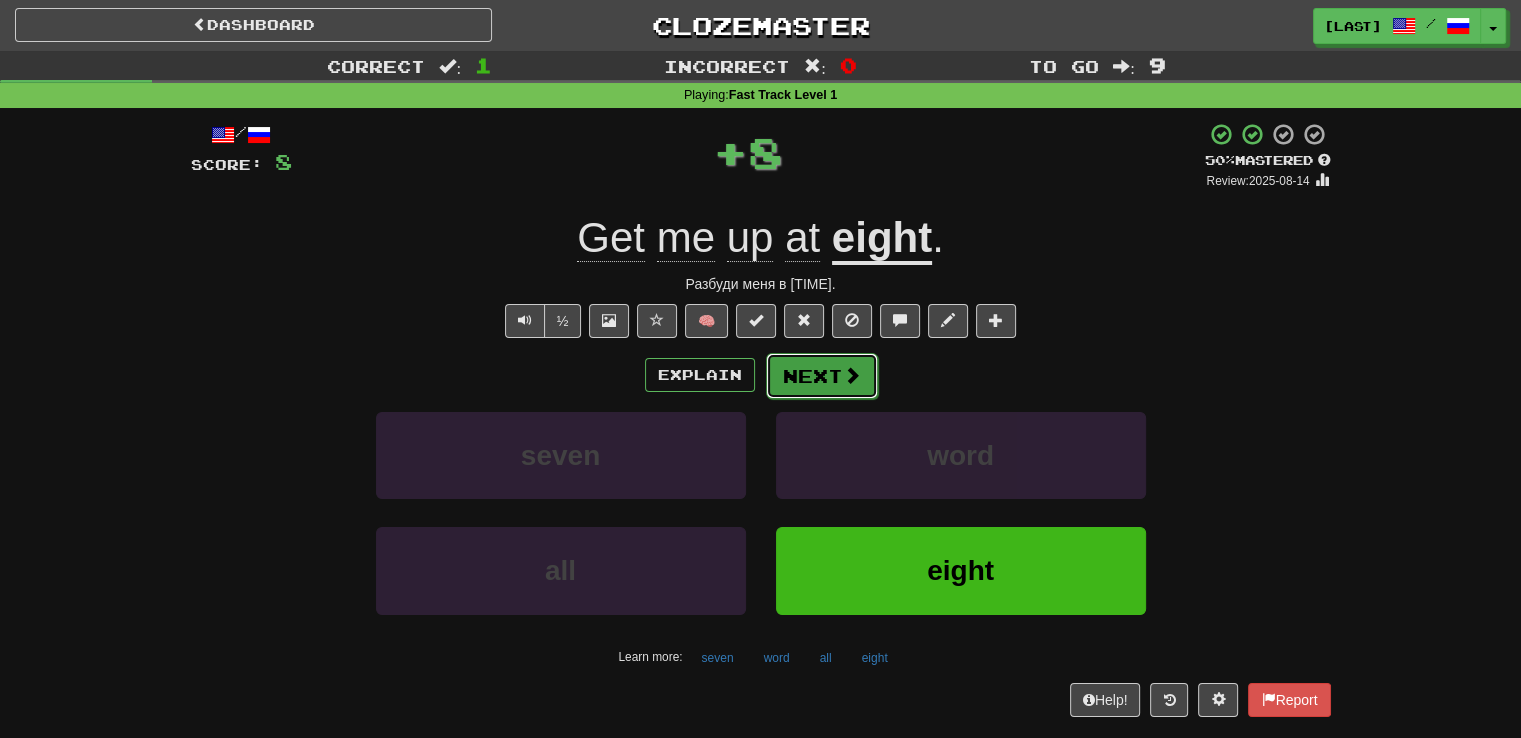 click on "Next" at bounding box center (822, 376) 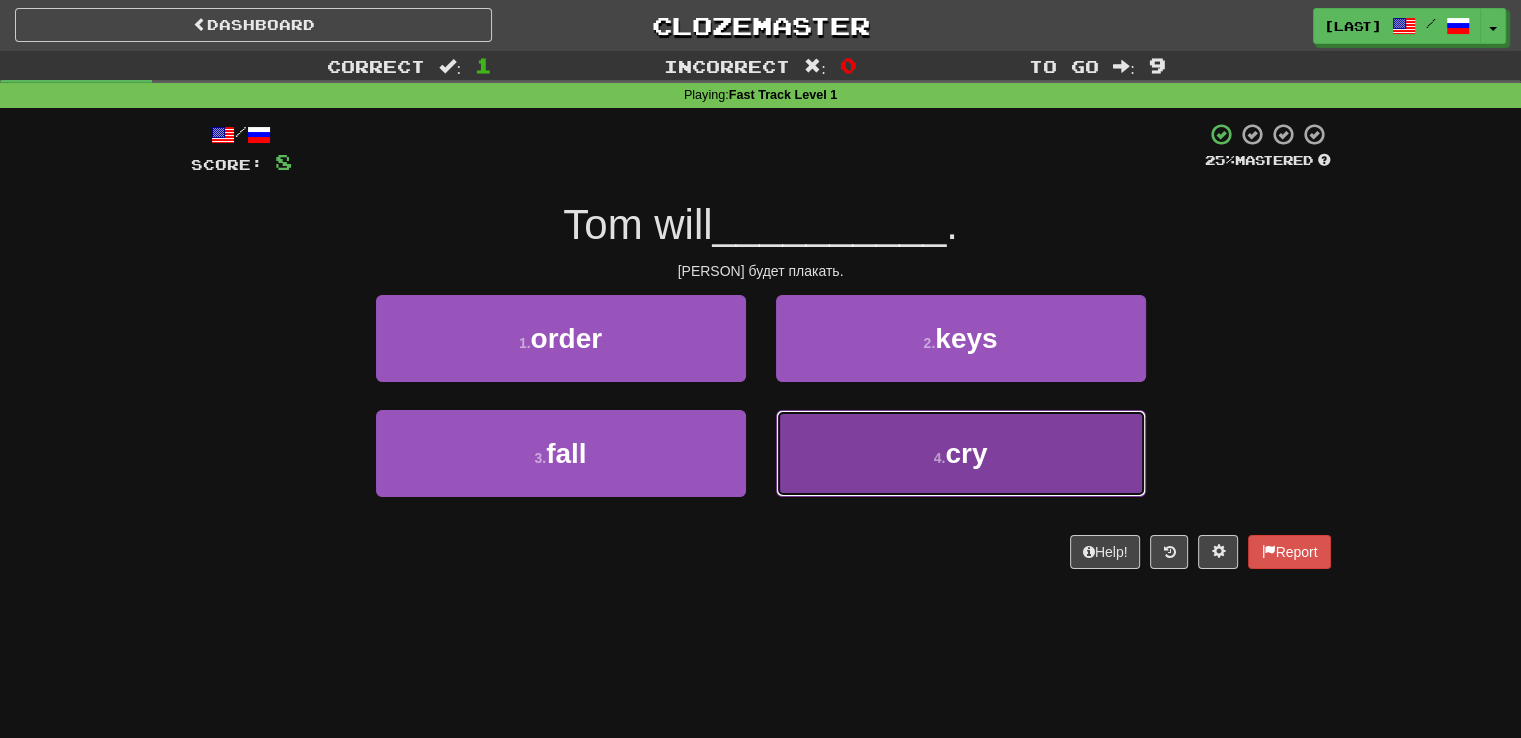 click on "4 .  cry" at bounding box center [961, 453] 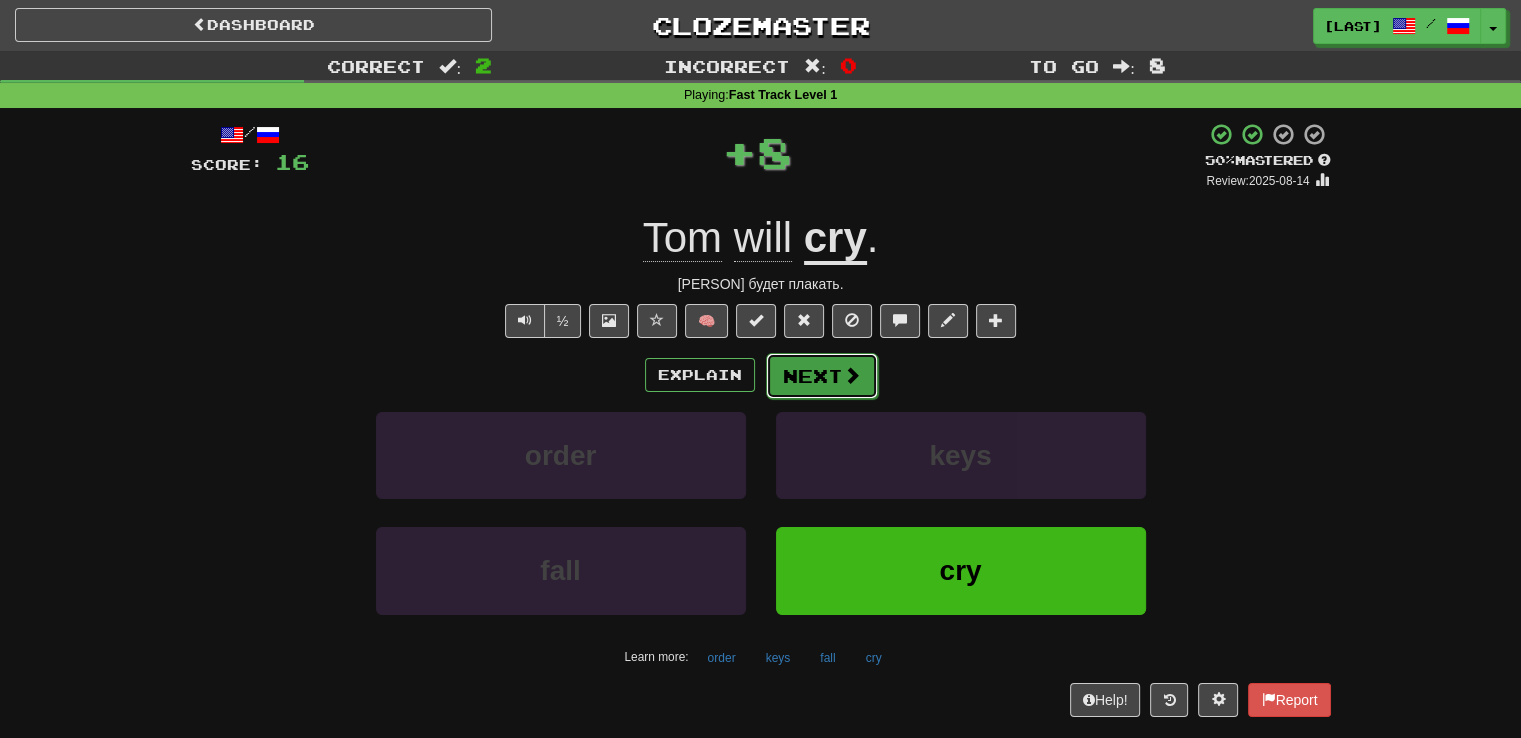 click on "Next" at bounding box center (822, 376) 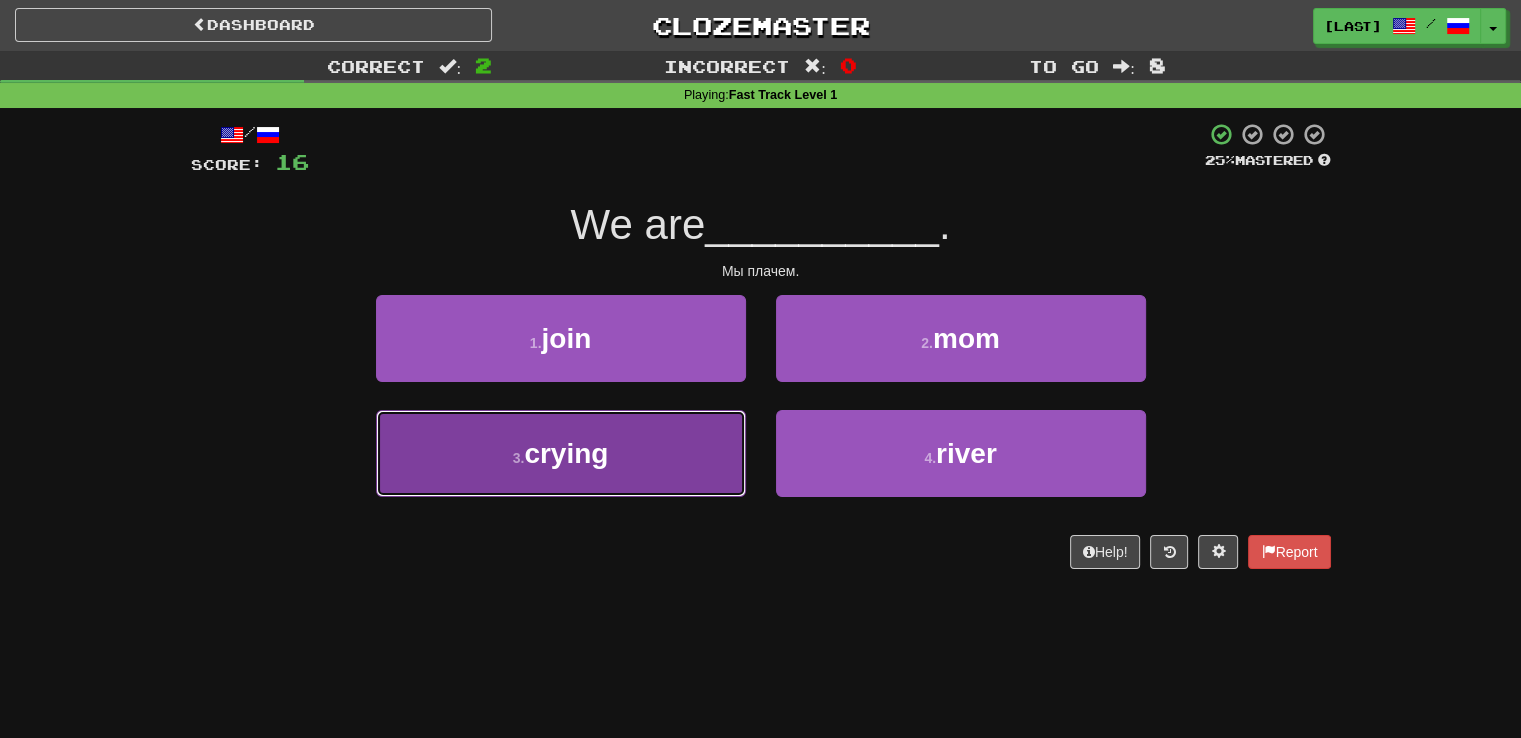 click on "3 .  crying" at bounding box center (561, 453) 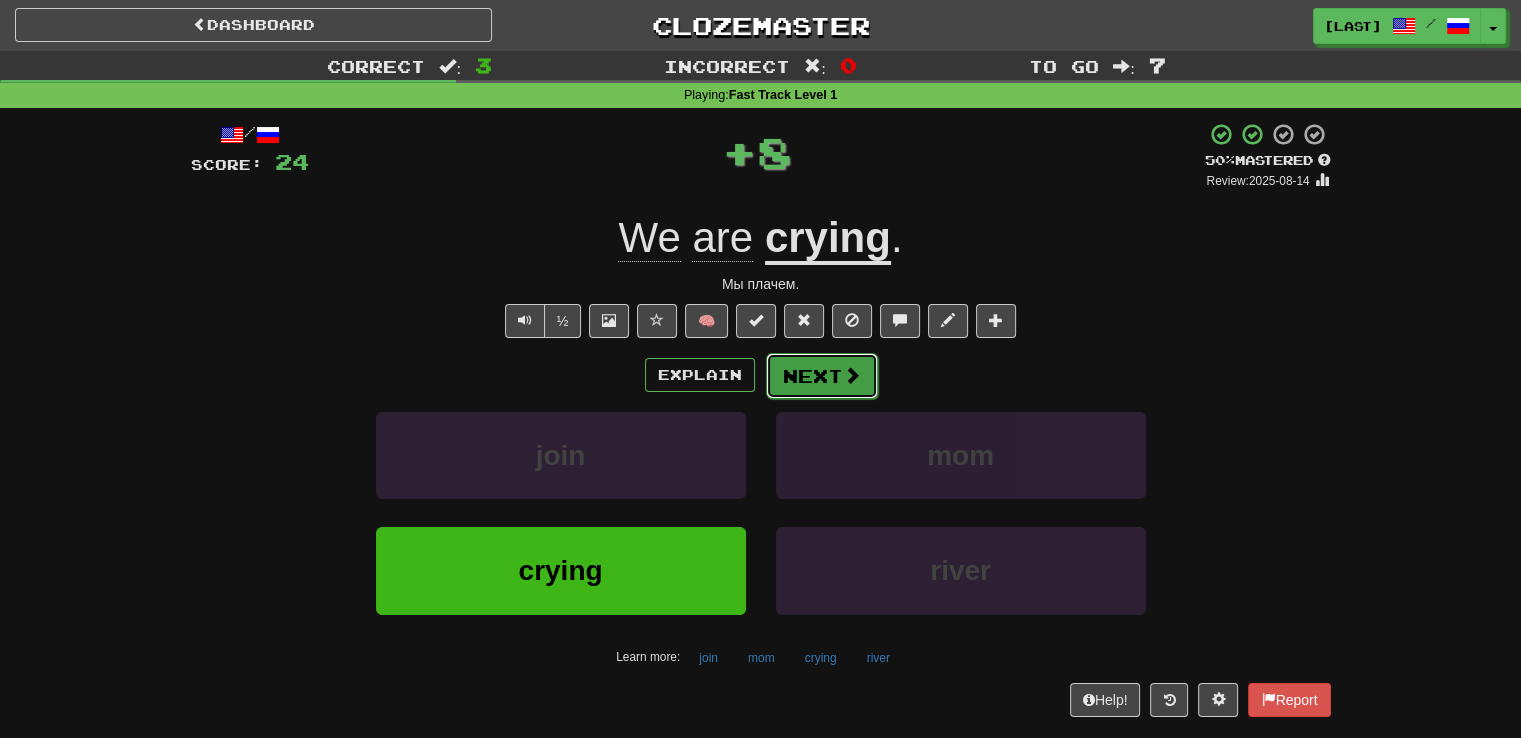 click on "Next" at bounding box center (822, 376) 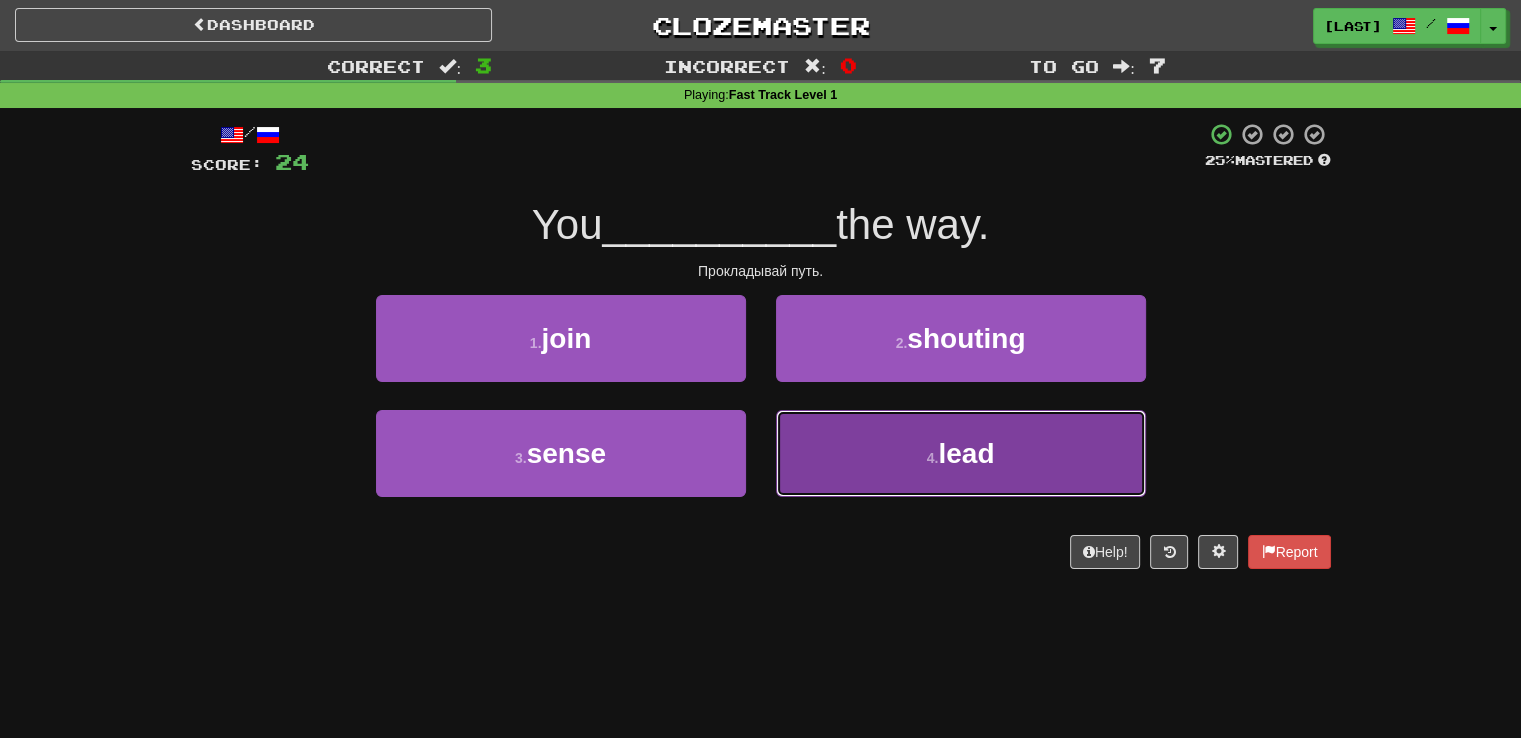 click on "4 .  lead" at bounding box center (961, 453) 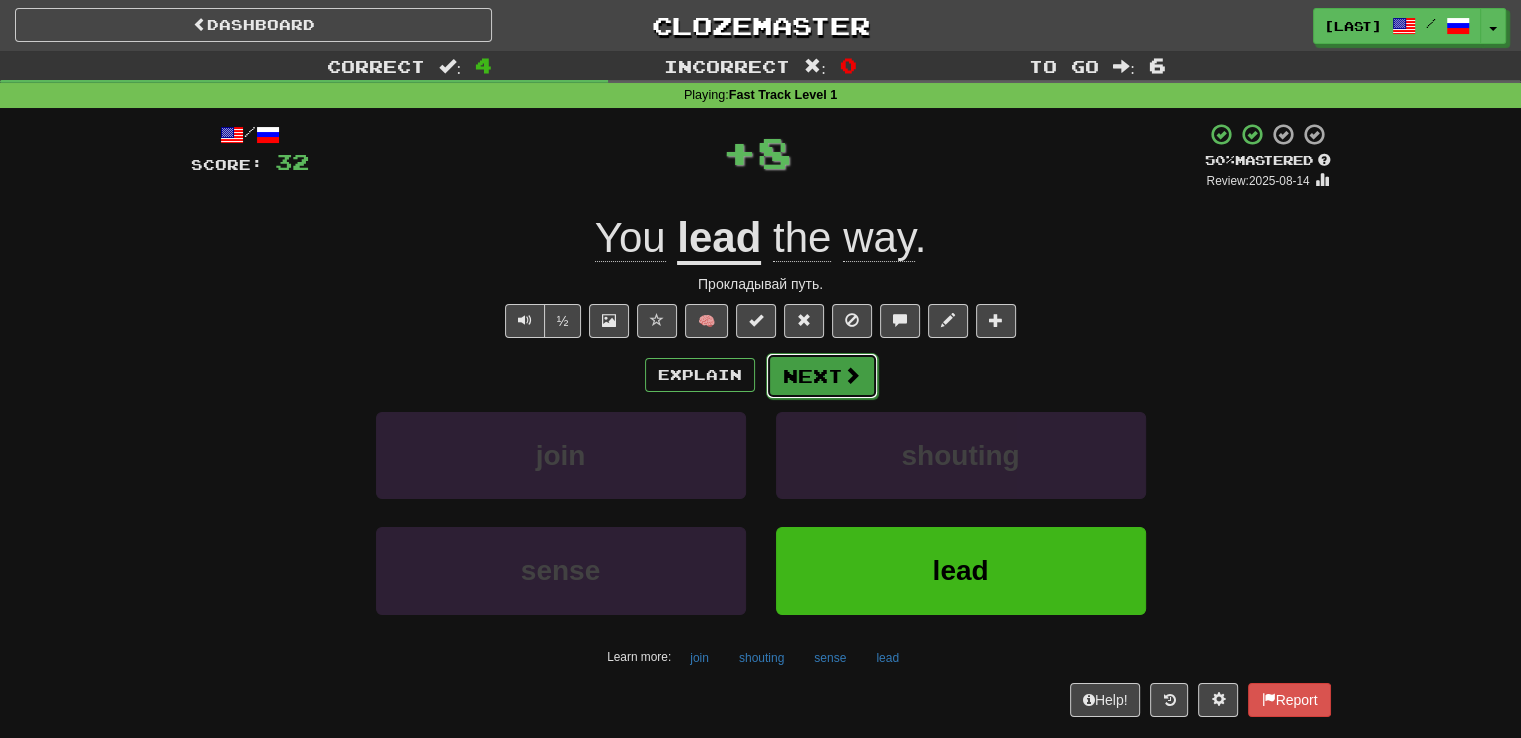 click on "Next" at bounding box center (822, 376) 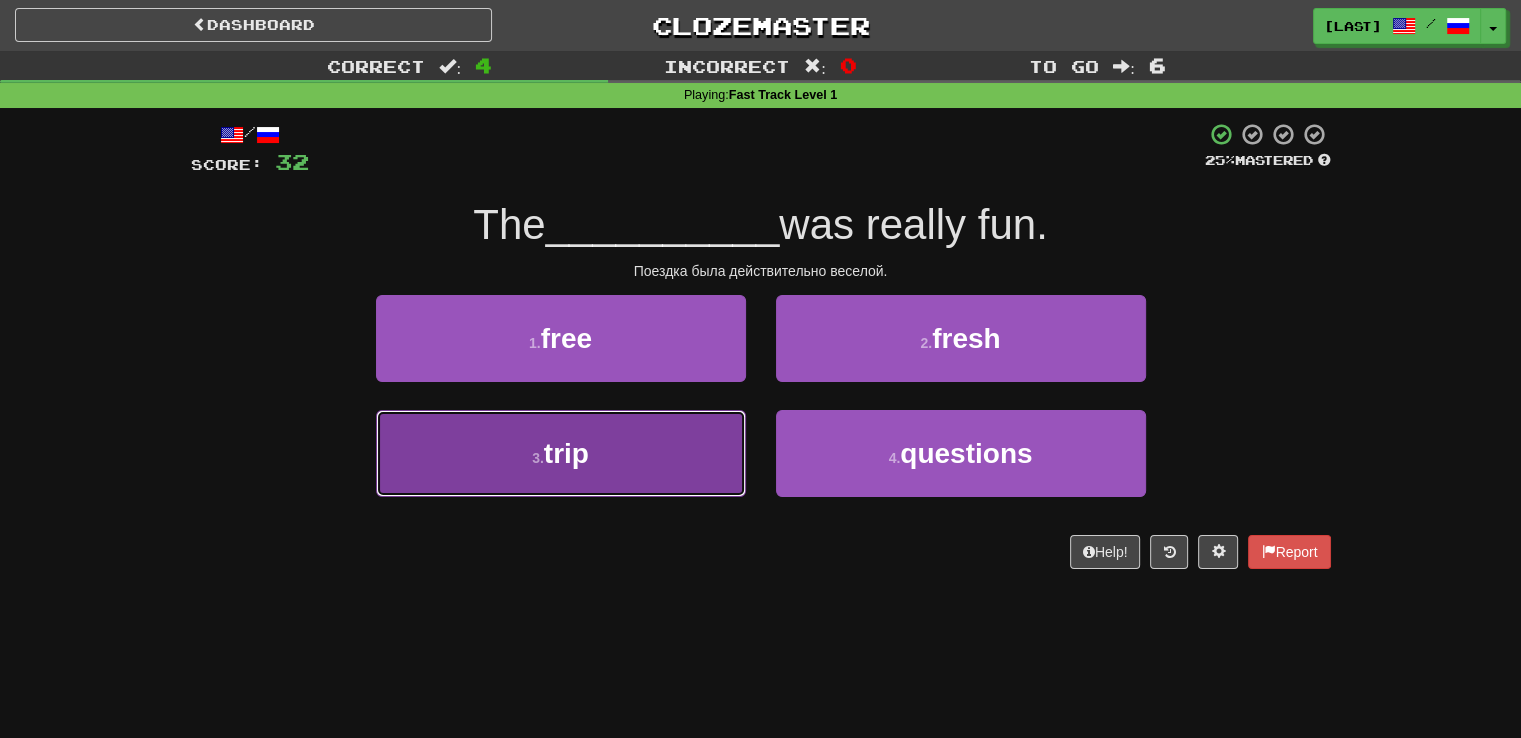 click on "3 .  trip" at bounding box center (561, 453) 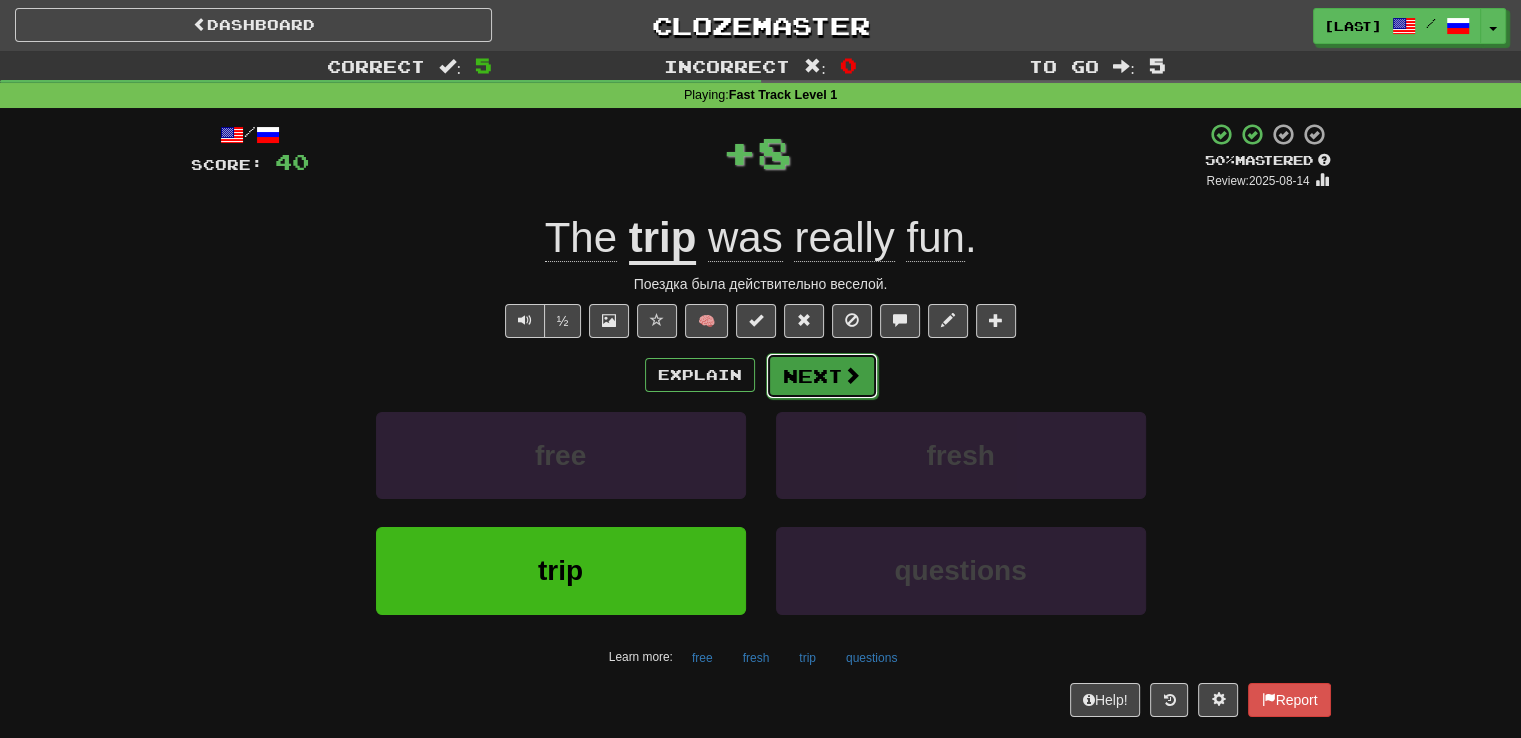 click on "Next" at bounding box center [822, 376] 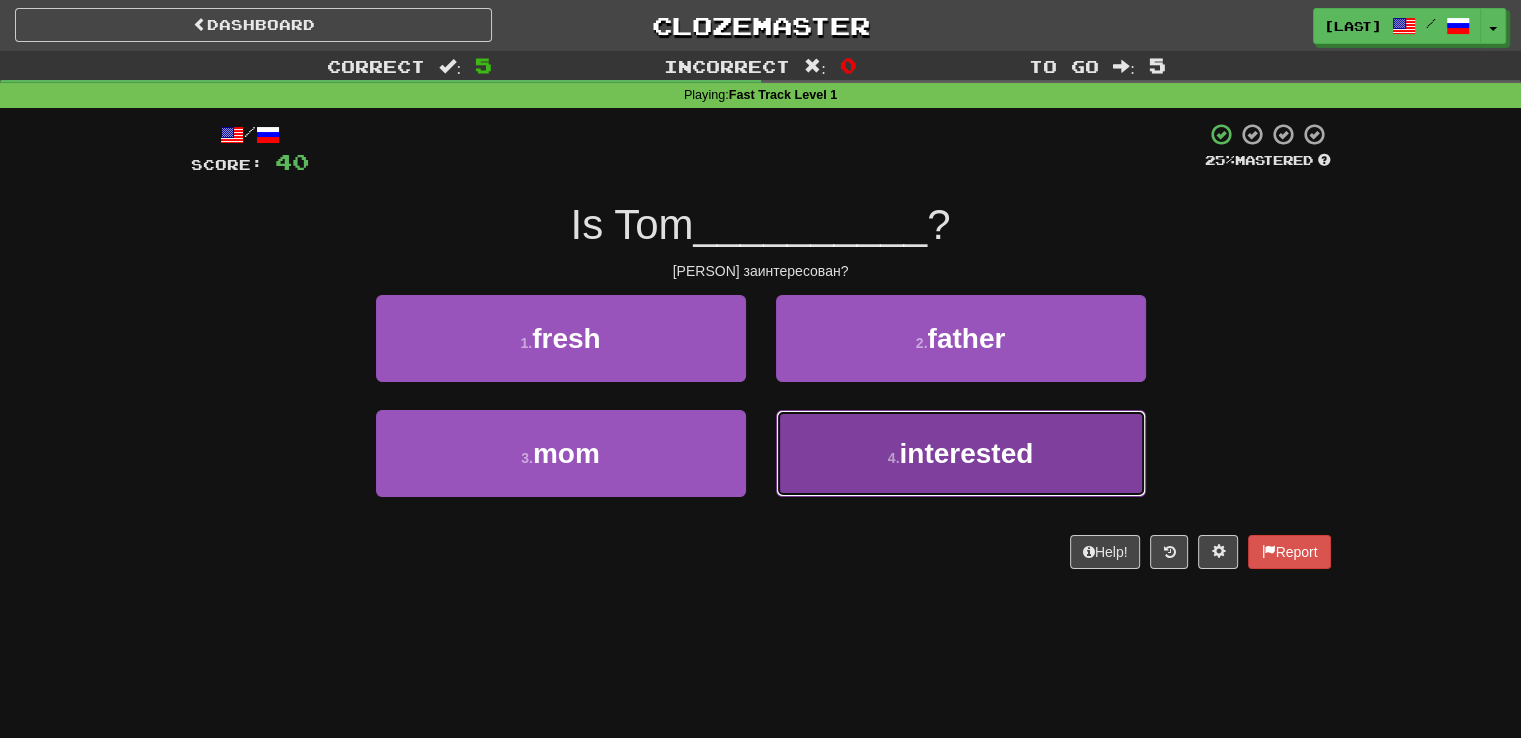 click on "interested" at bounding box center [966, 453] 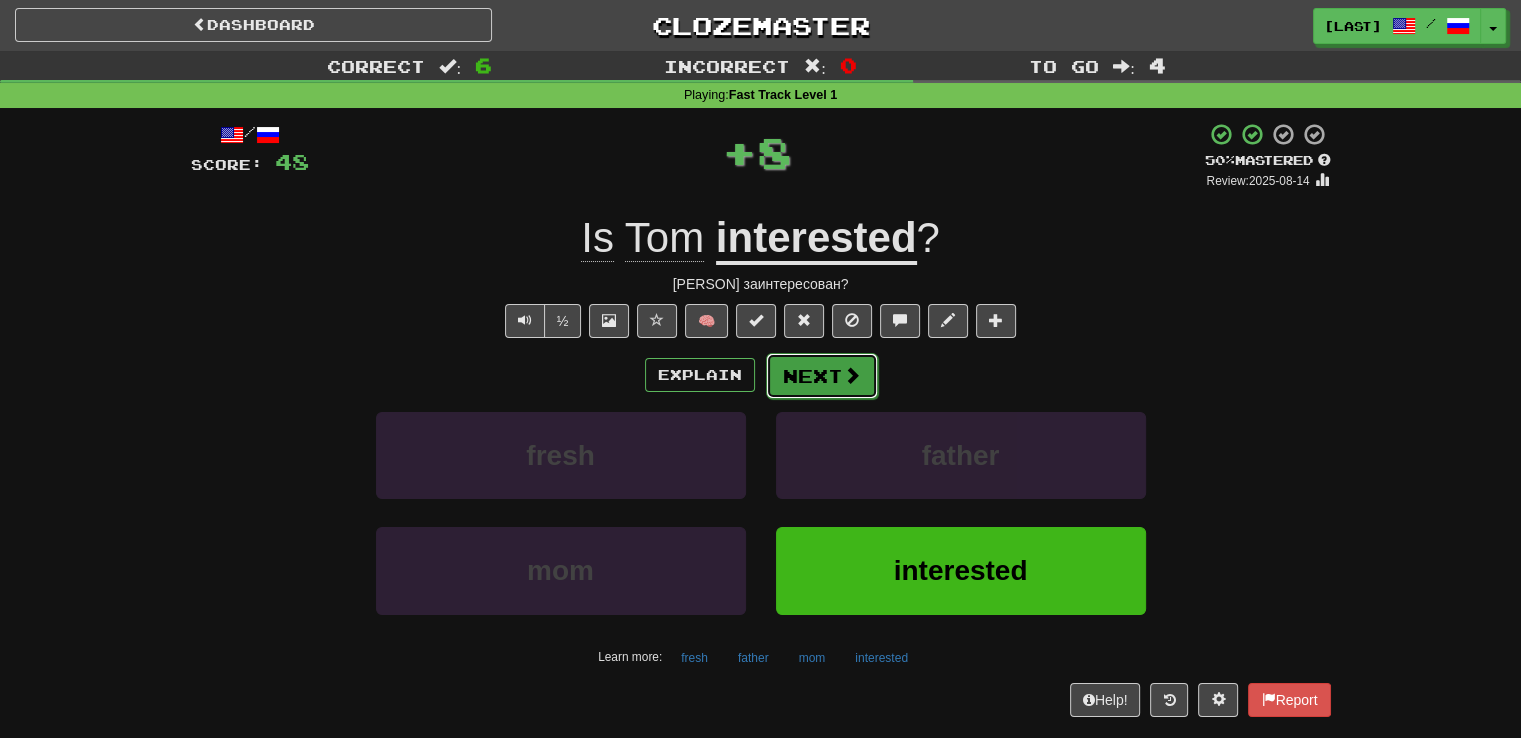 click on "Next" at bounding box center (822, 376) 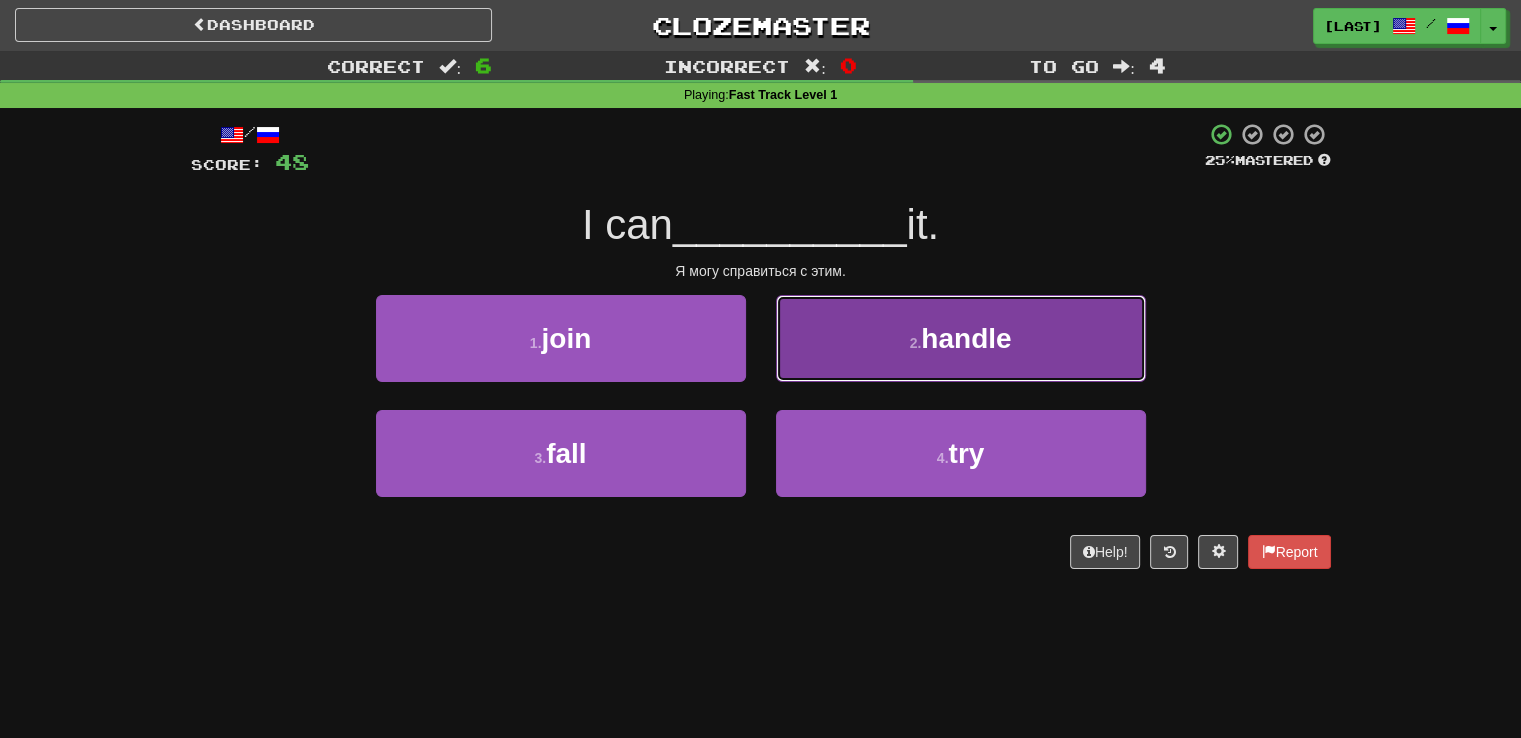 click on "handle" at bounding box center [966, 338] 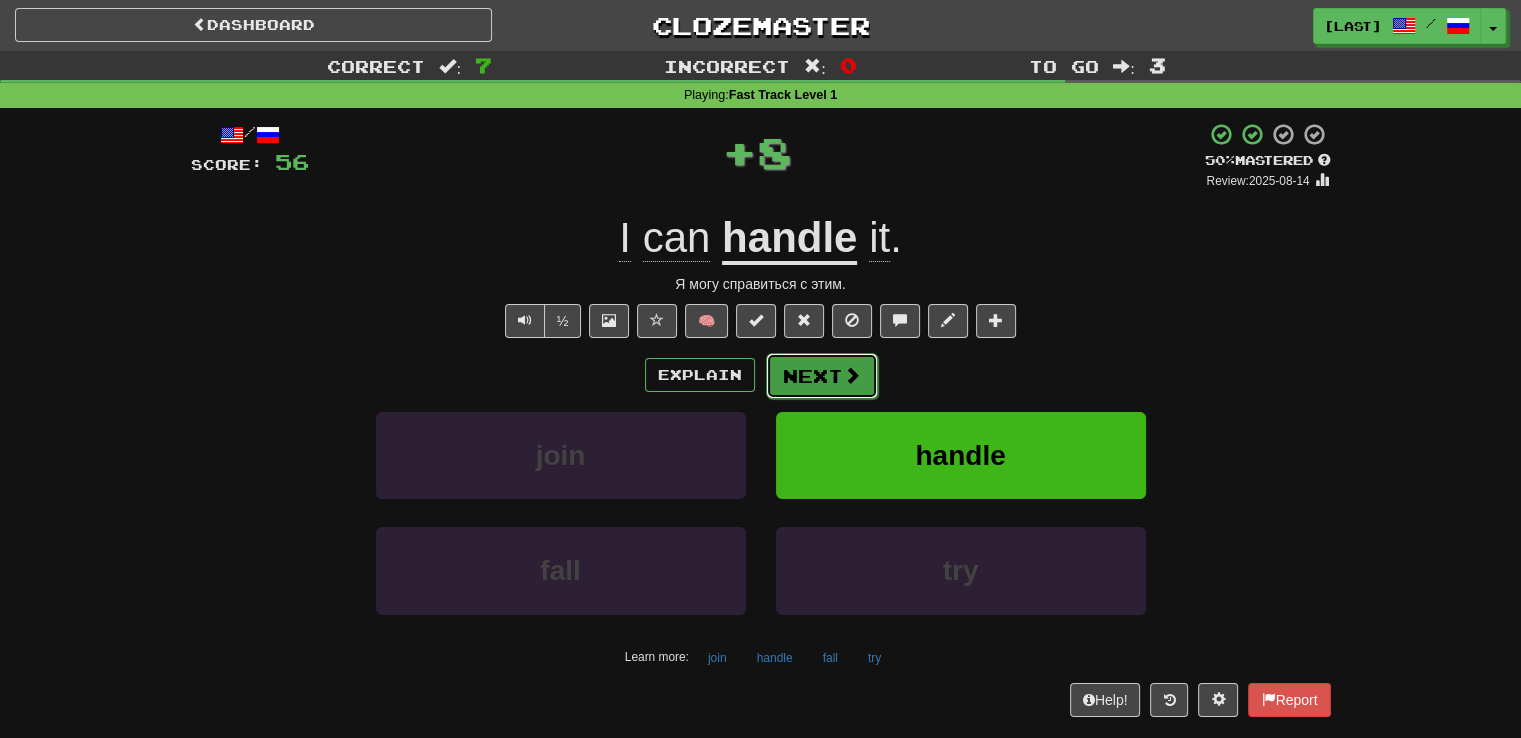 click on "Next" at bounding box center [822, 376] 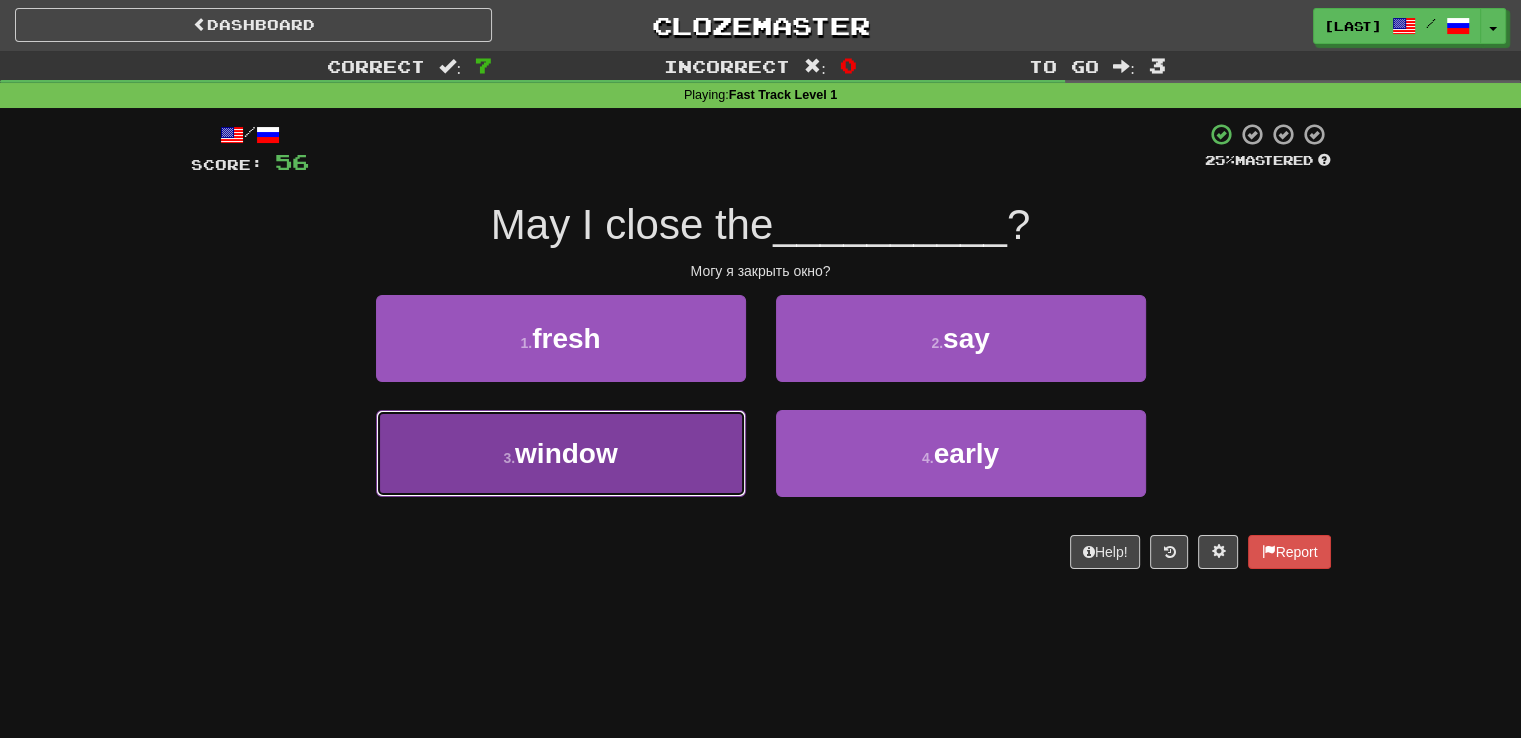 click on "window" at bounding box center [566, 453] 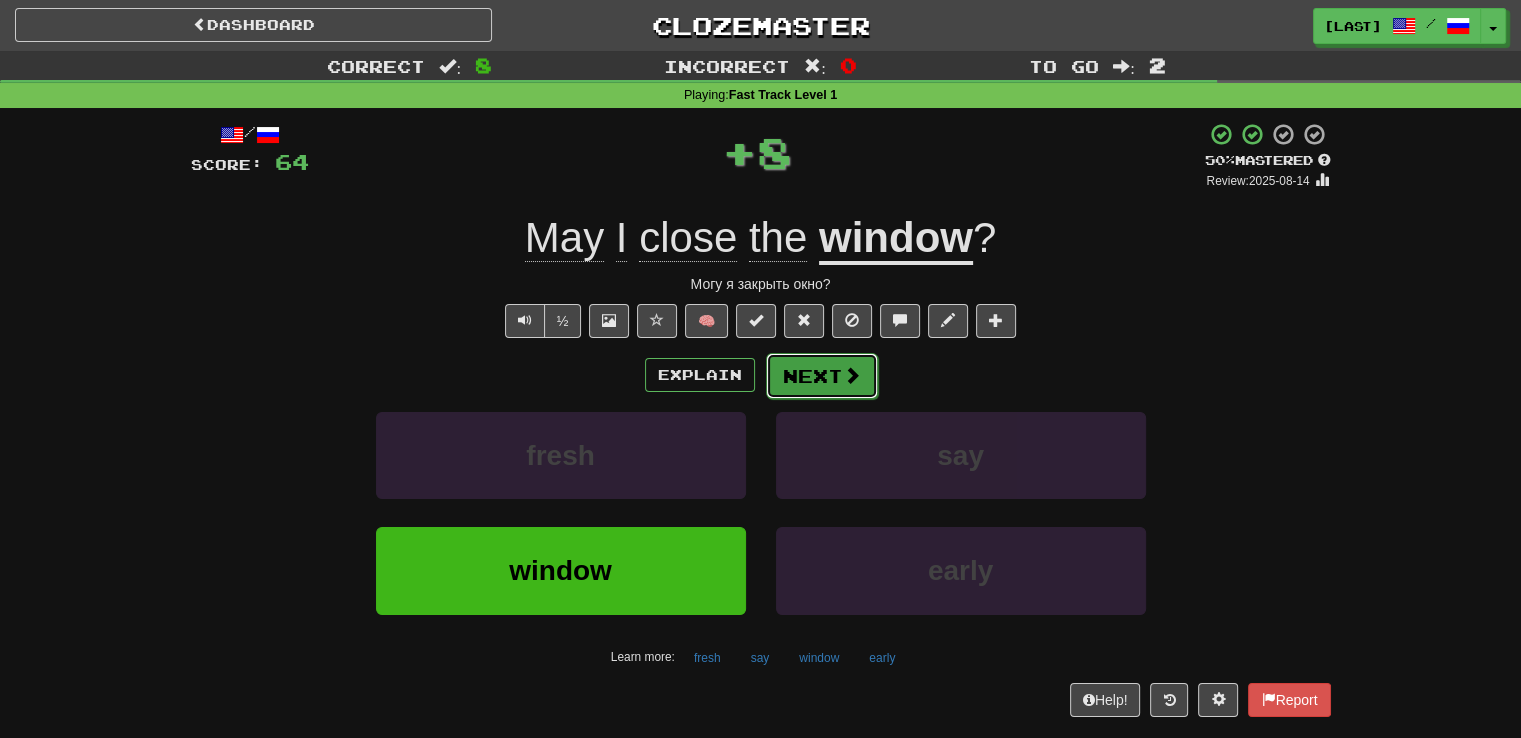 click on "Next" at bounding box center (822, 376) 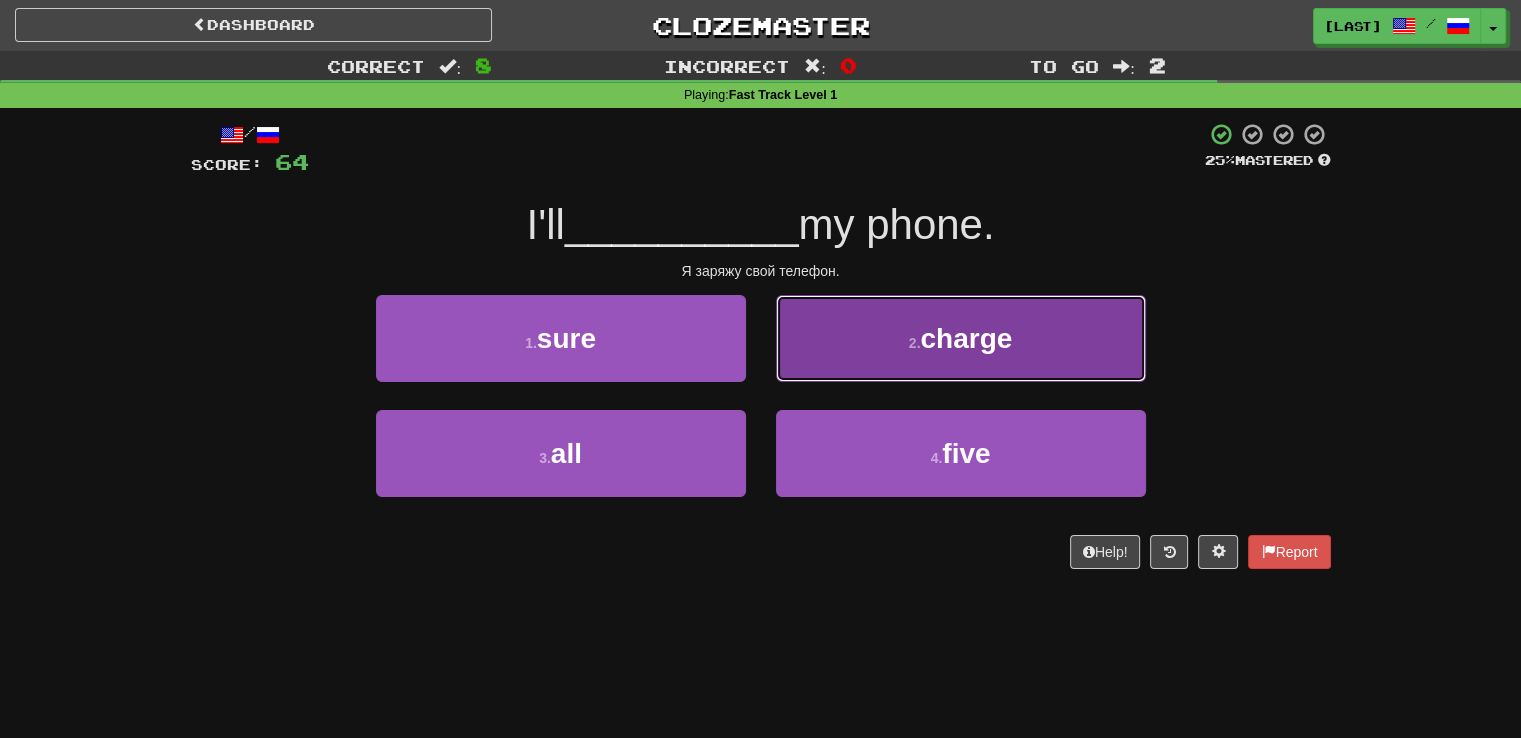 click on "2 ." at bounding box center [915, 343] 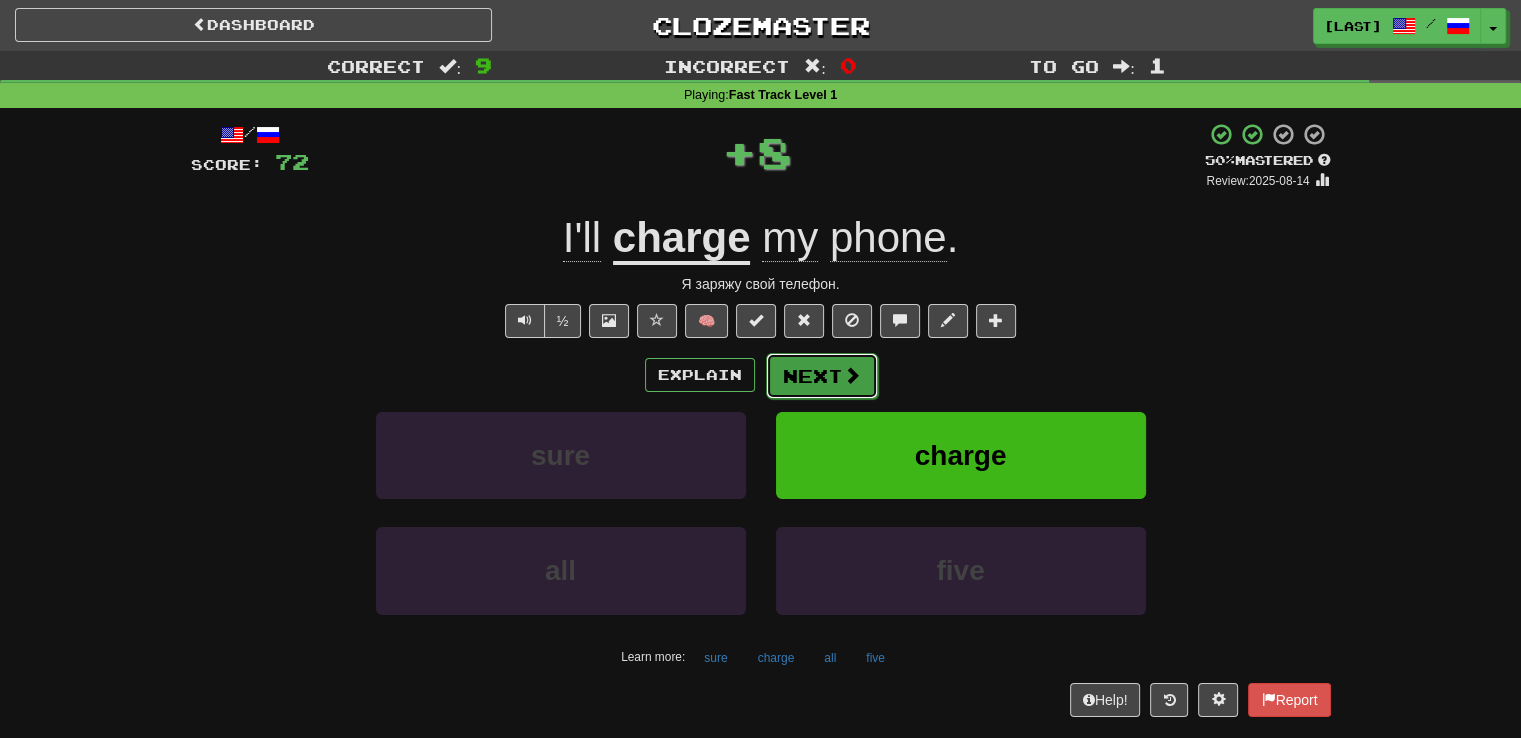 click at bounding box center (852, 375) 